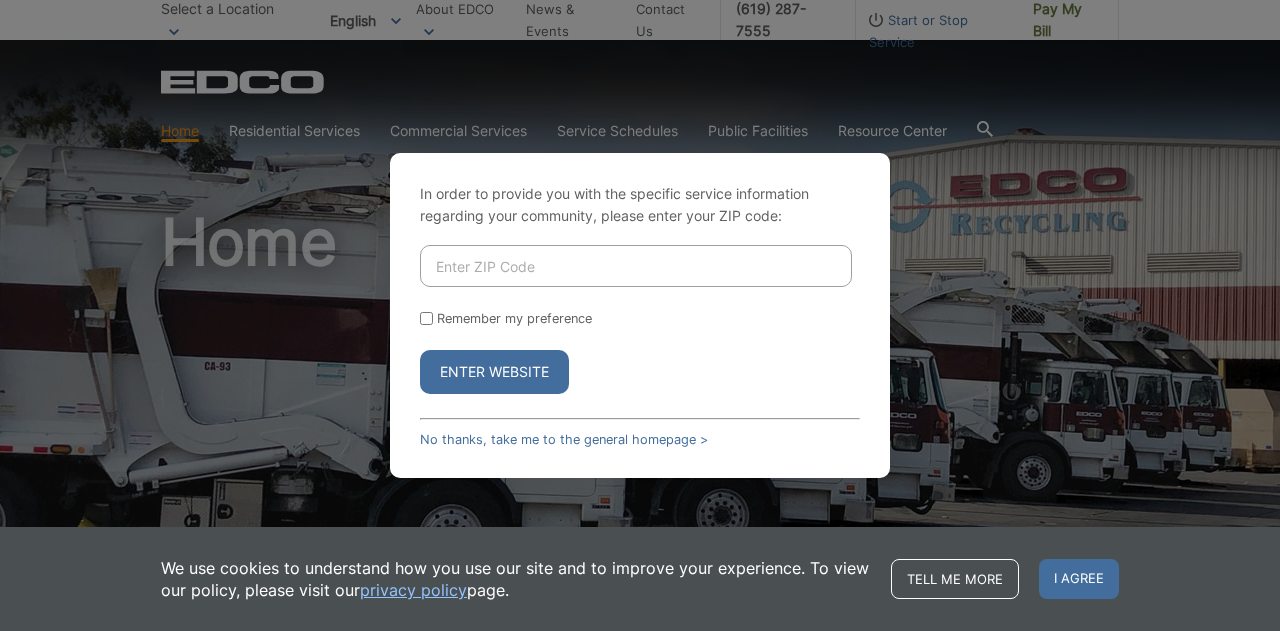 scroll, scrollTop: 0, scrollLeft: 0, axis: both 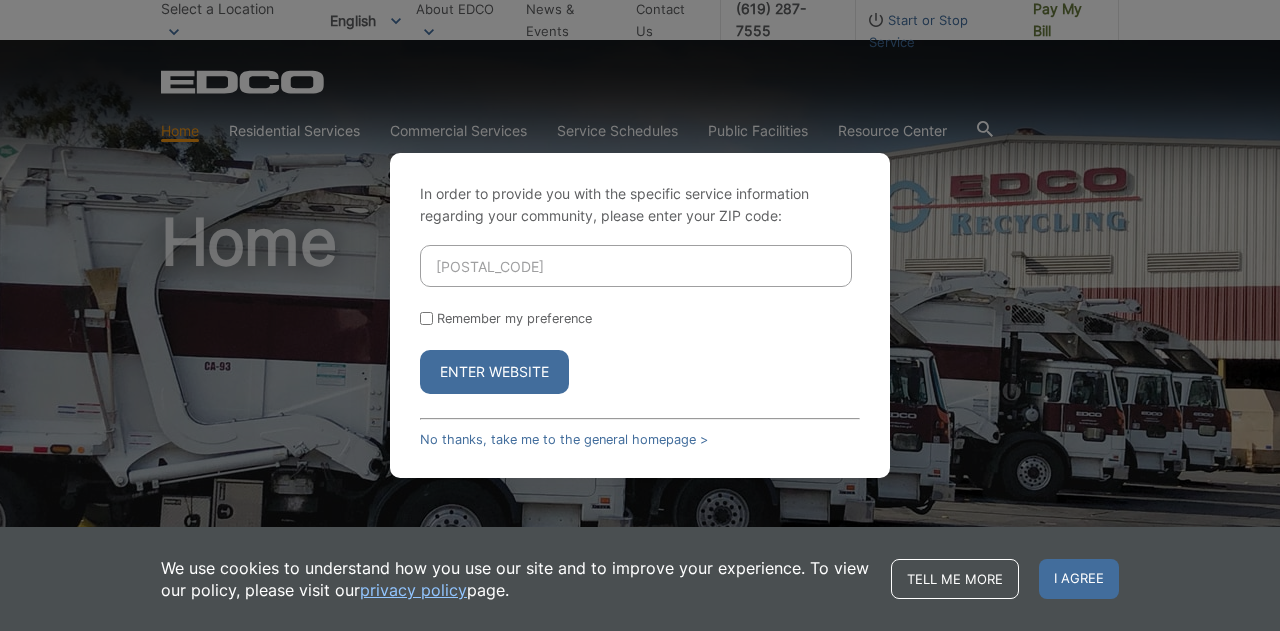 type on "[POSTAL_CODE]" 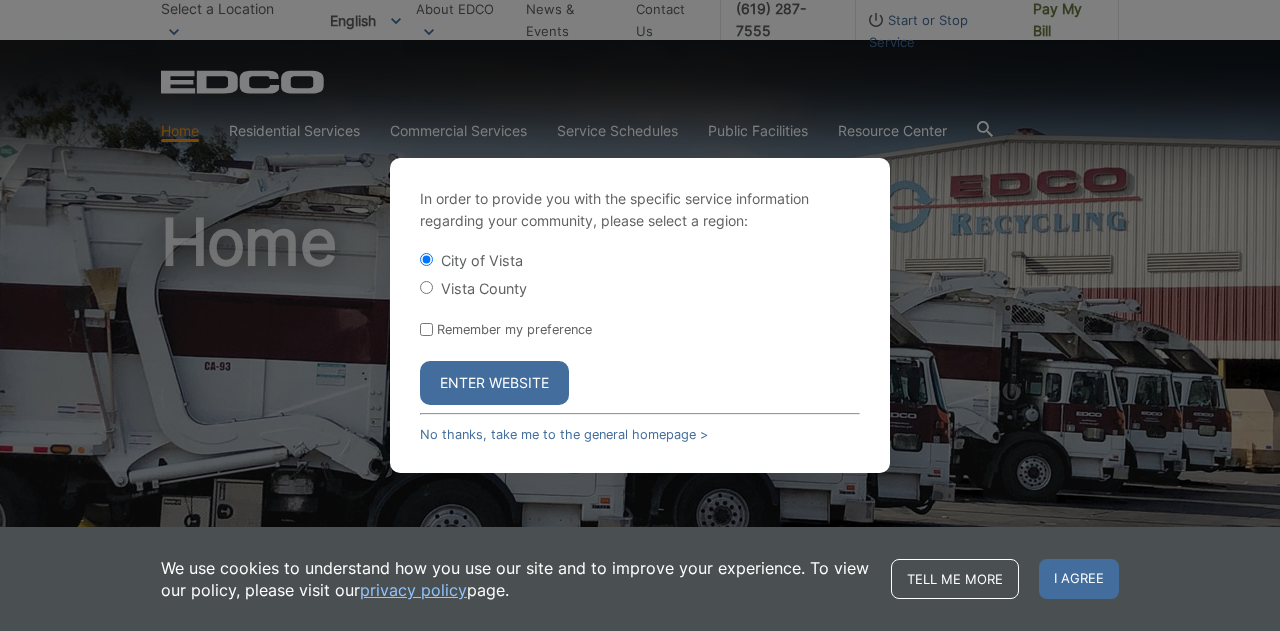click on "Enter Website" at bounding box center (494, 383) 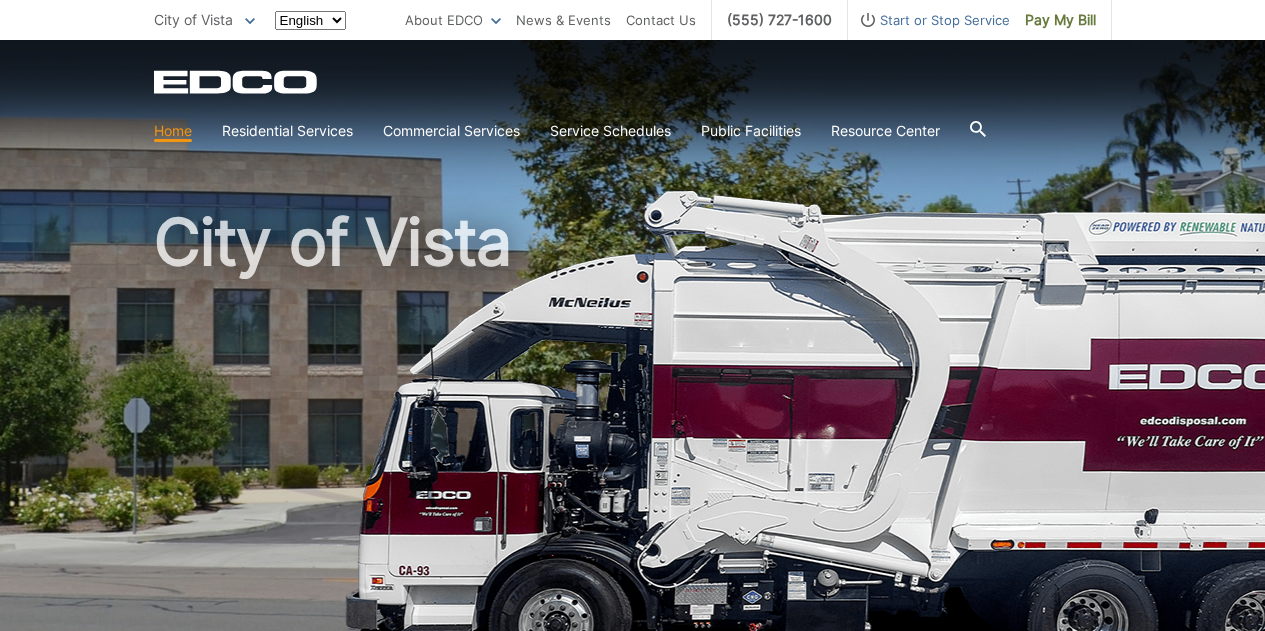 scroll, scrollTop: 0, scrollLeft: 0, axis: both 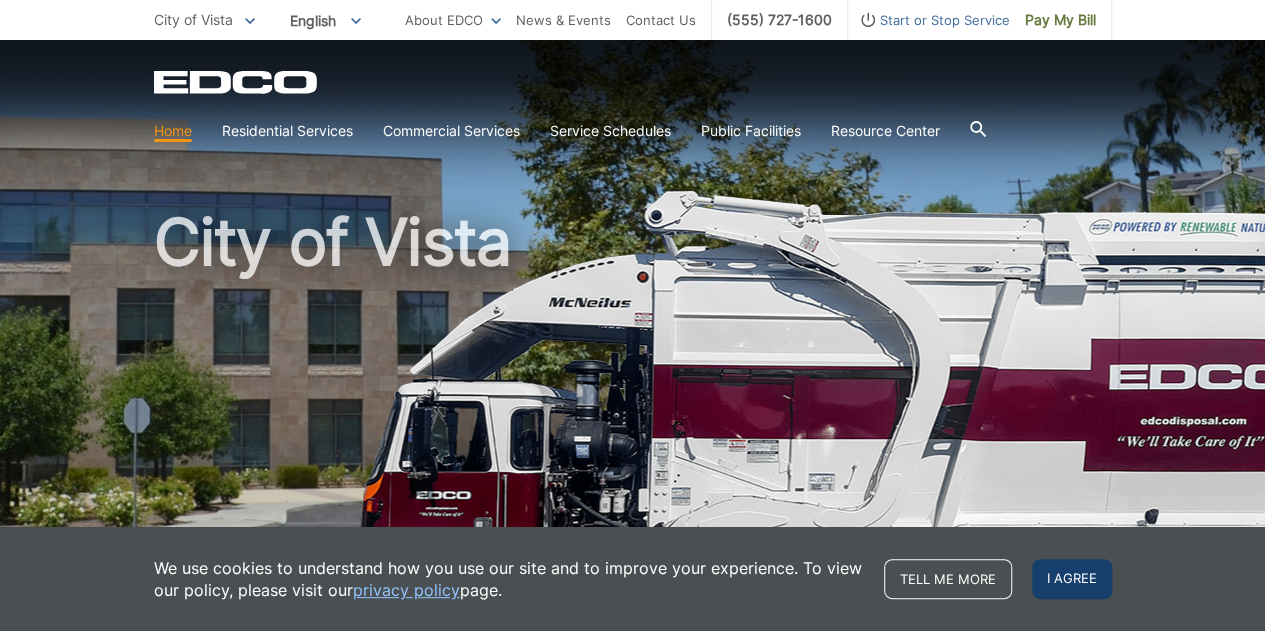 click on "I agree" at bounding box center [1072, 579] 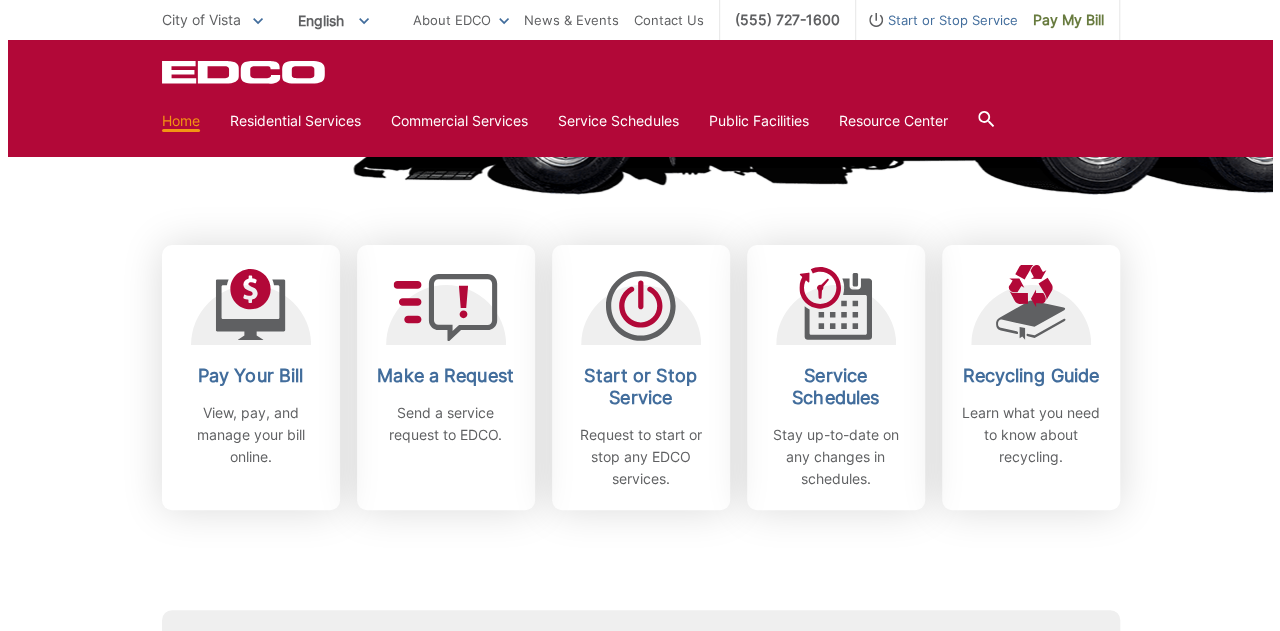 scroll, scrollTop: 494, scrollLeft: 0, axis: vertical 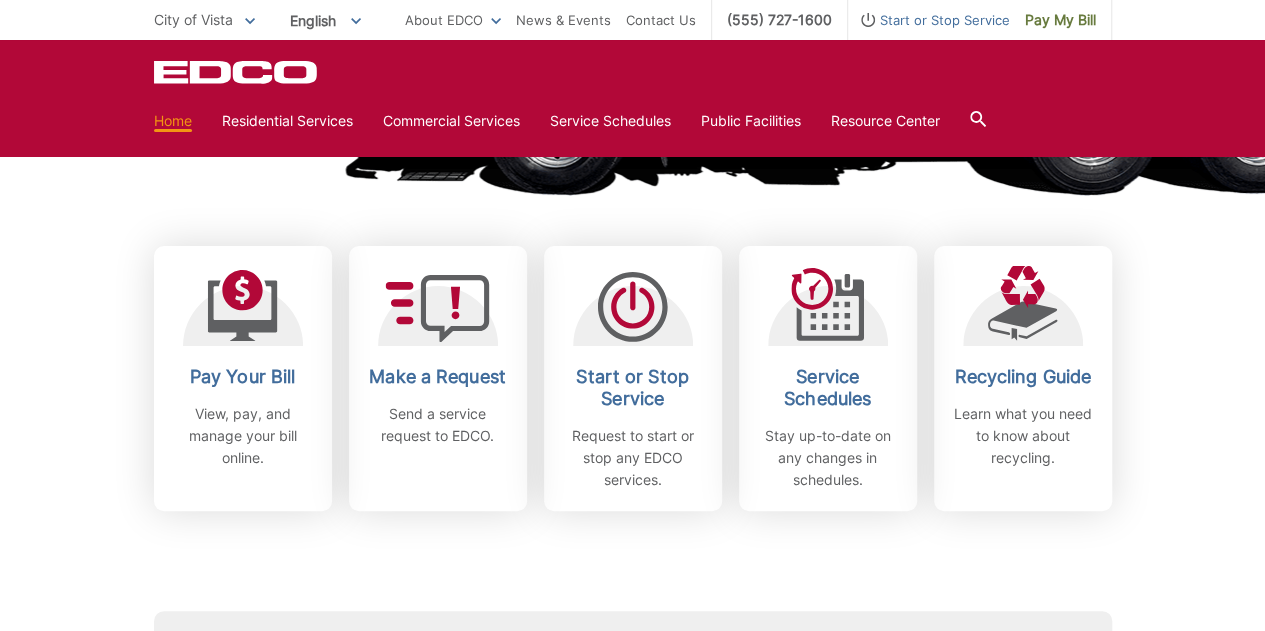 click on "Subscribe to EDCO service alerts, upcoming events & environmental news:
Submit" at bounding box center [633, 625] 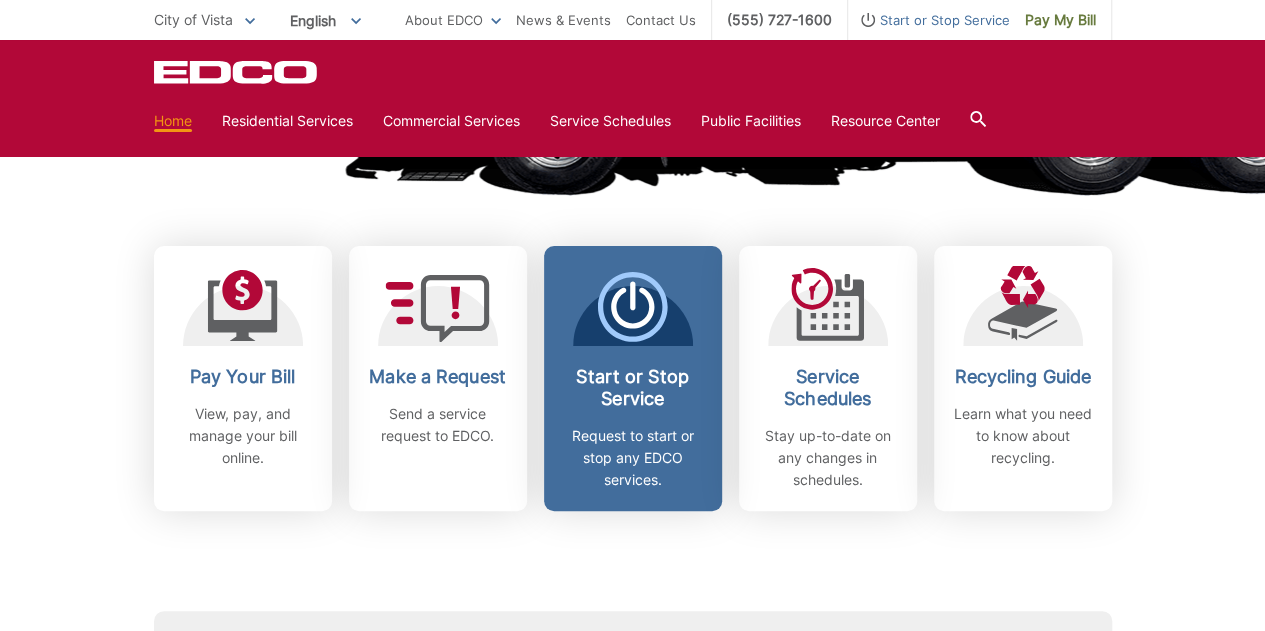 click 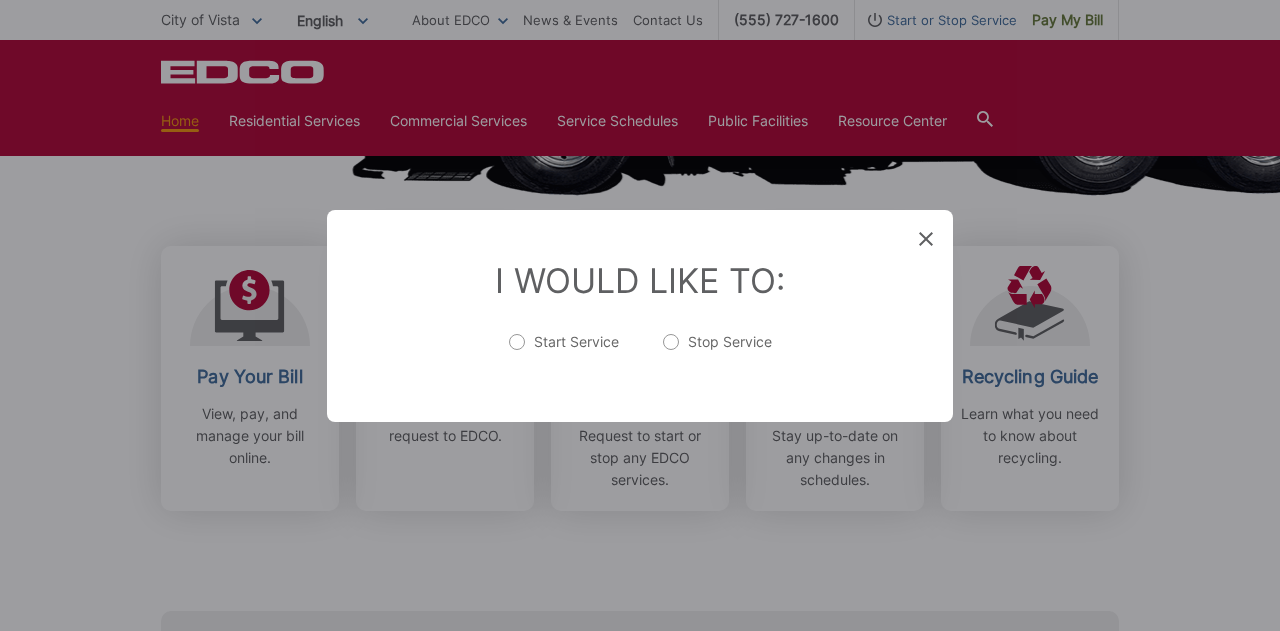 click on "Stop Service" at bounding box center (717, 352) 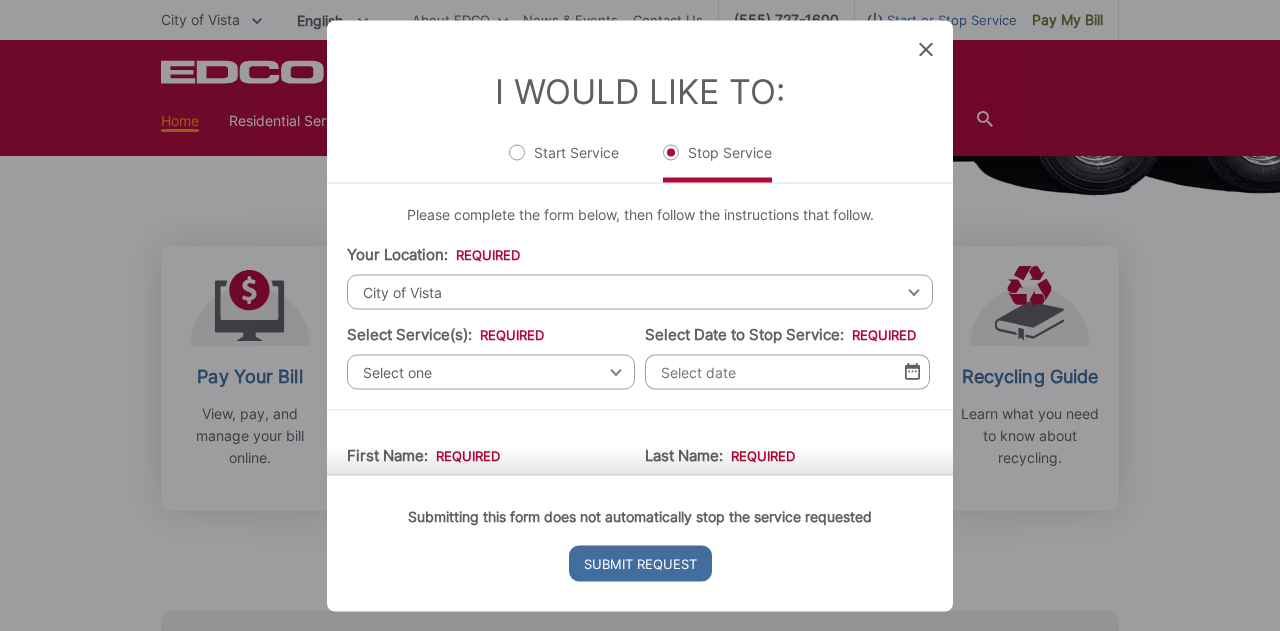 click on "Select one" at bounding box center [491, 371] 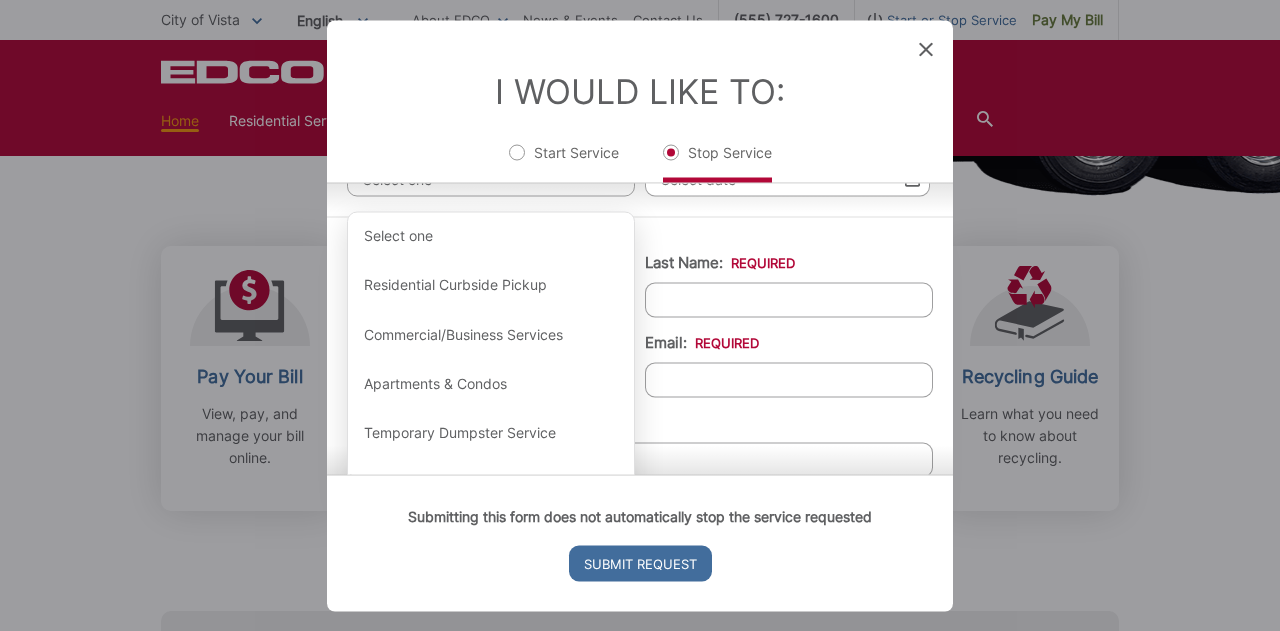 scroll, scrollTop: 195, scrollLeft: 0, axis: vertical 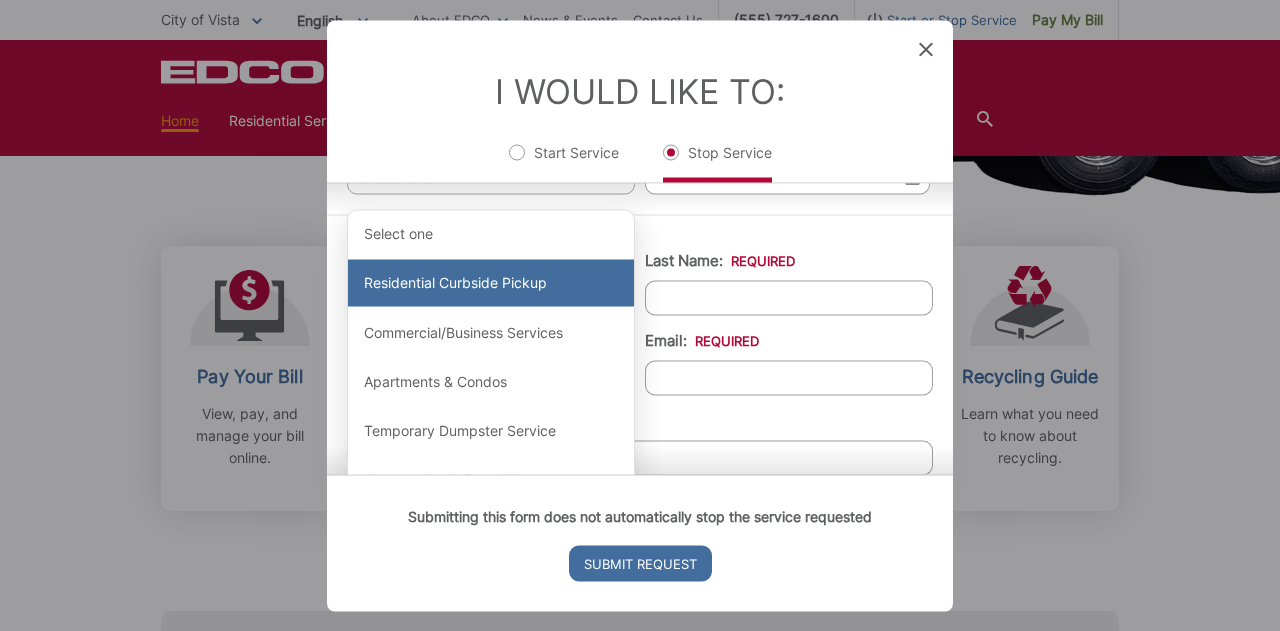 click on "Residential Curbside Pickup" at bounding box center (491, 283) 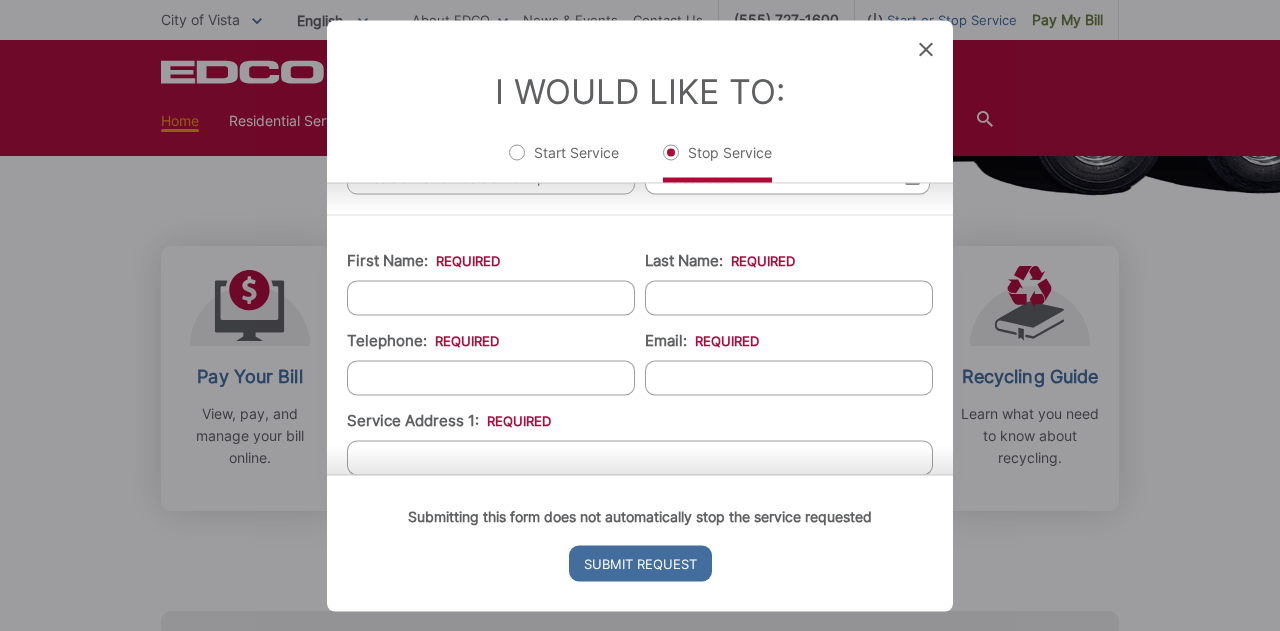 click on "Last Name: *" at bounding box center [789, 297] 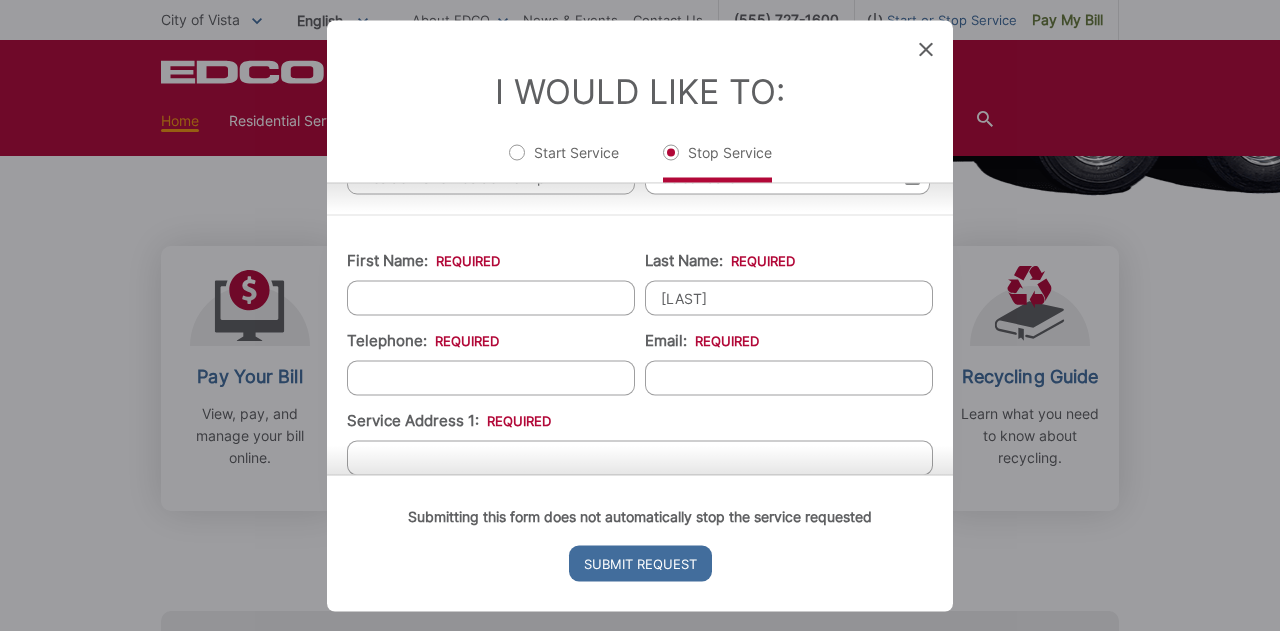 type on "Seecharan" 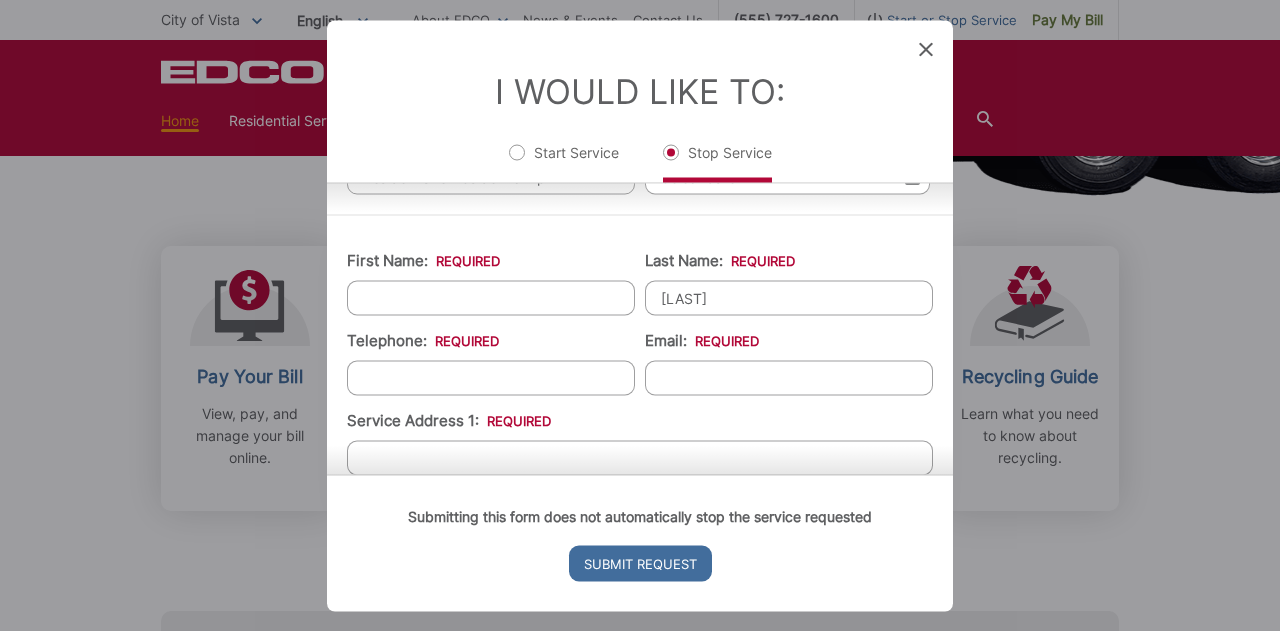 type on "(___) ___-____" 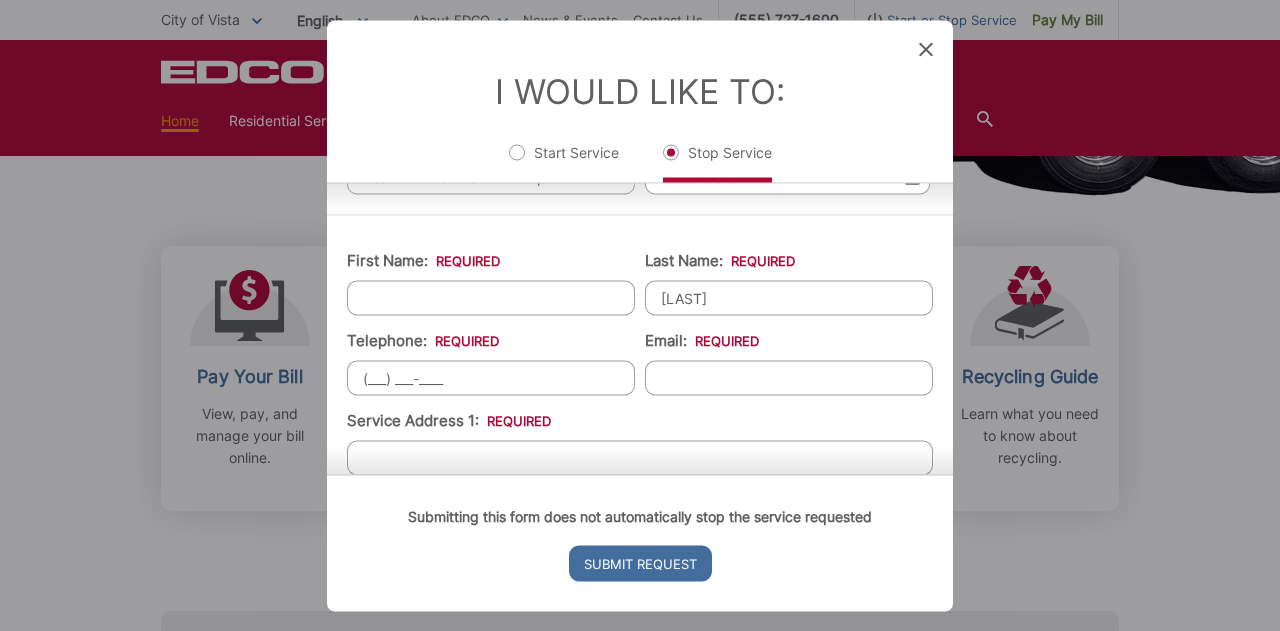 type 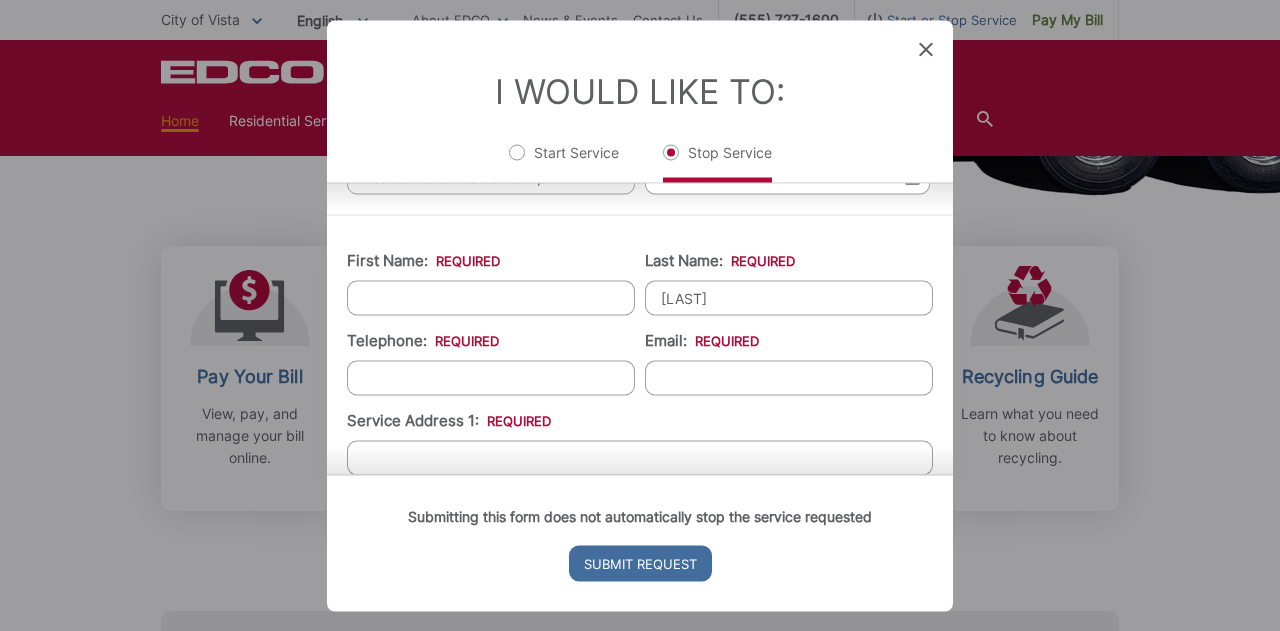click on "First Name: * Last Name: * Seecharan Telephone: * Email: *
Service Address 1: * Service Address 2: City: * Zip Code: * Billing Address: * Forwarding Address: * City: * Zip Code: * State: * Comments:" at bounding box center [640, 630] 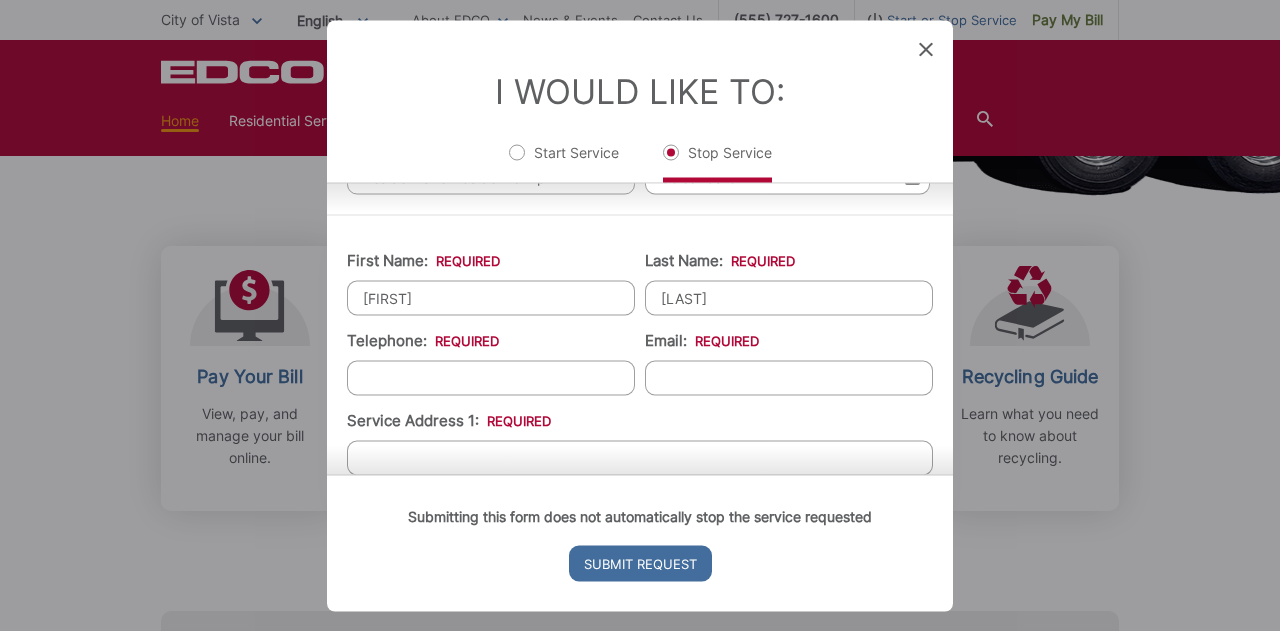 type on "Erica" 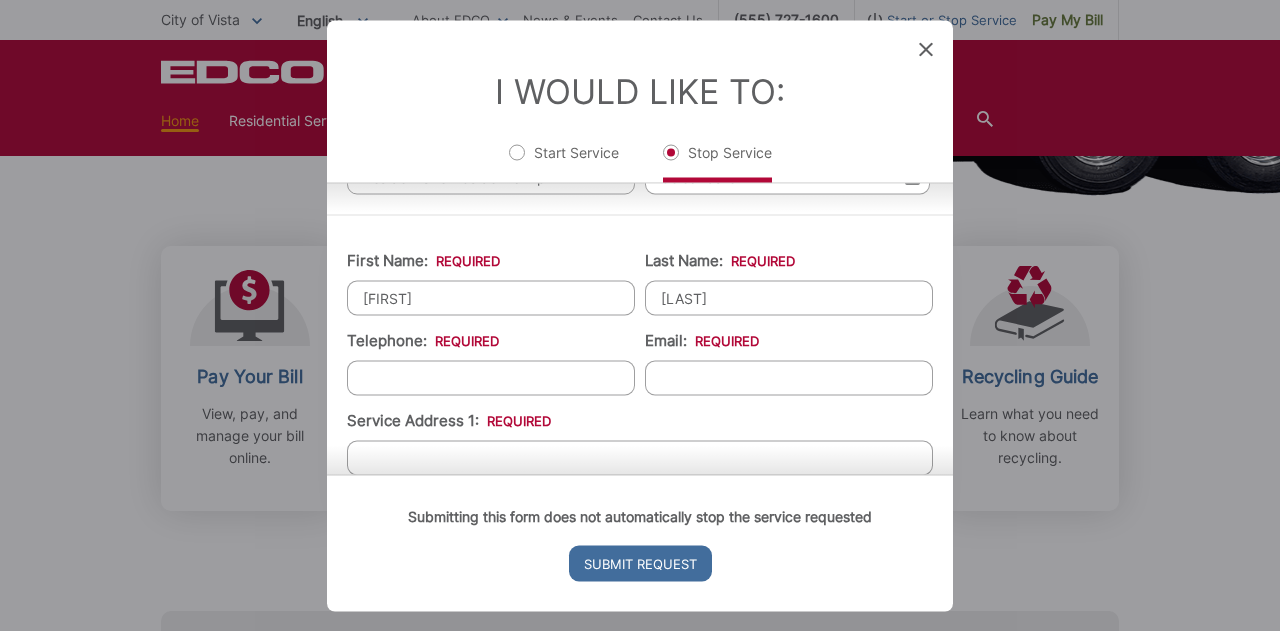 type on "(___) ___-____" 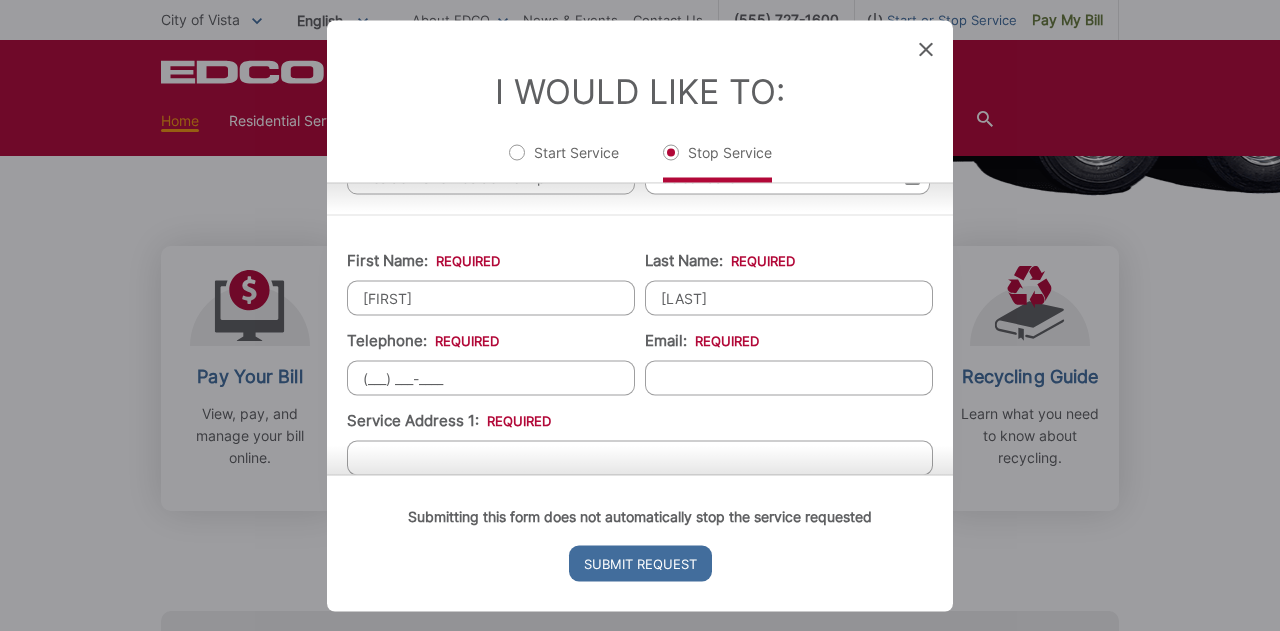 type 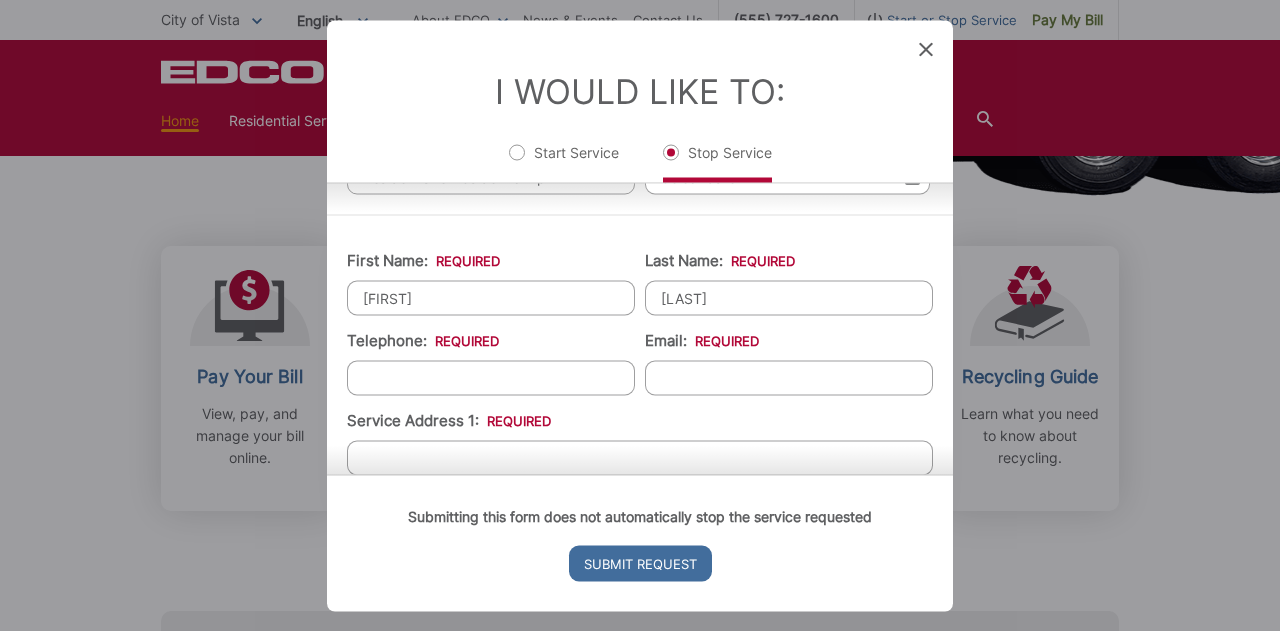 click on "Erica" at bounding box center [491, 297] 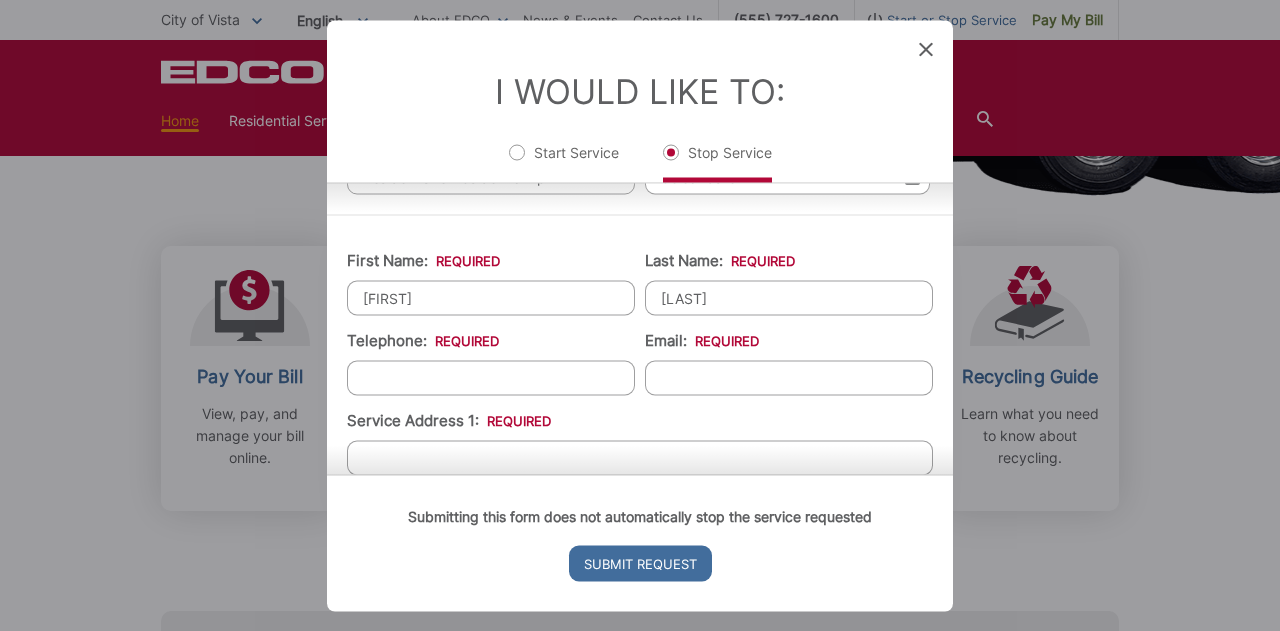 type on "Brian" 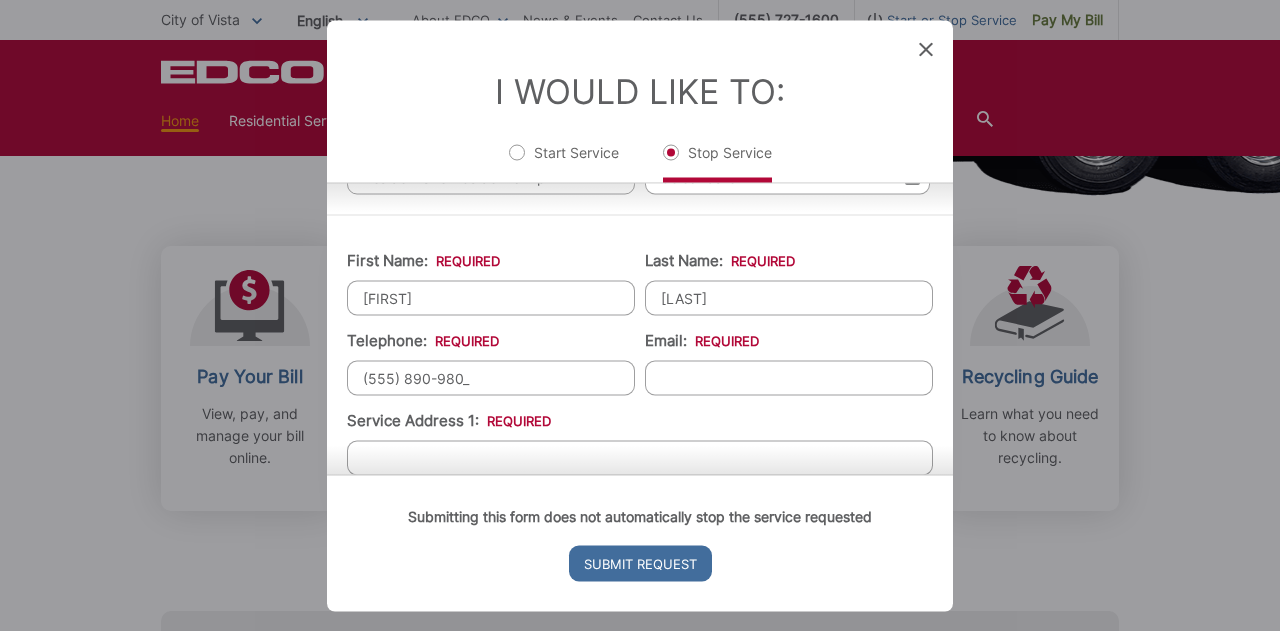 type on "(630) 890-9808" 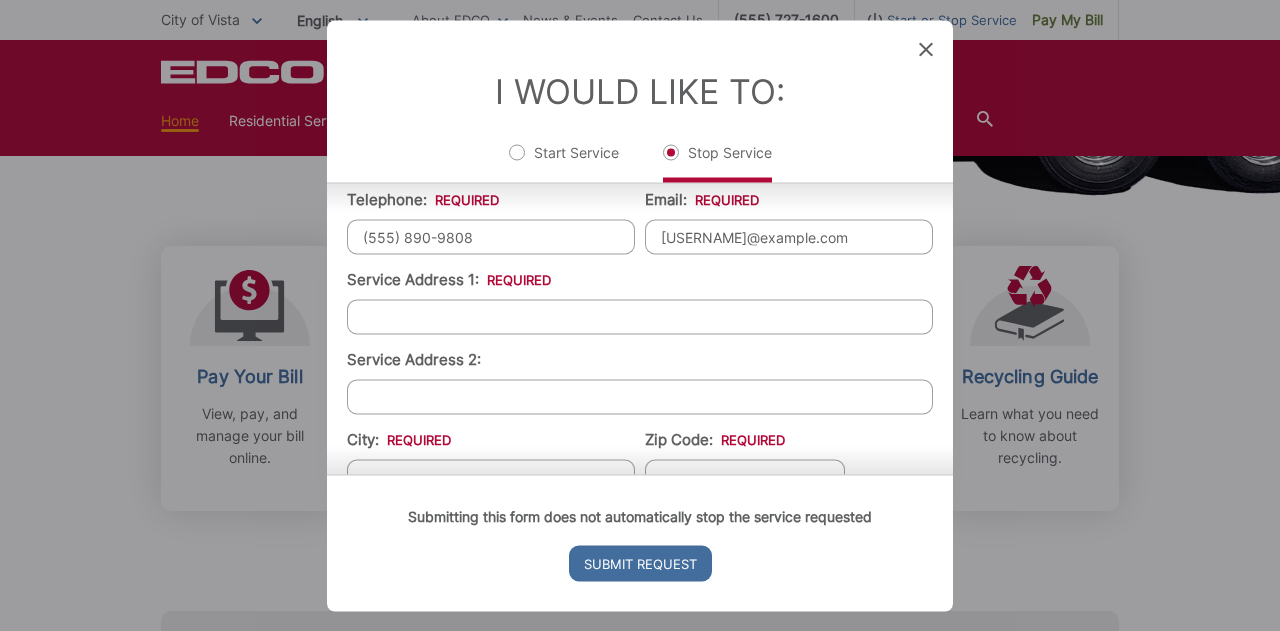 scroll, scrollTop: 346, scrollLeft: 0, axis: vertical 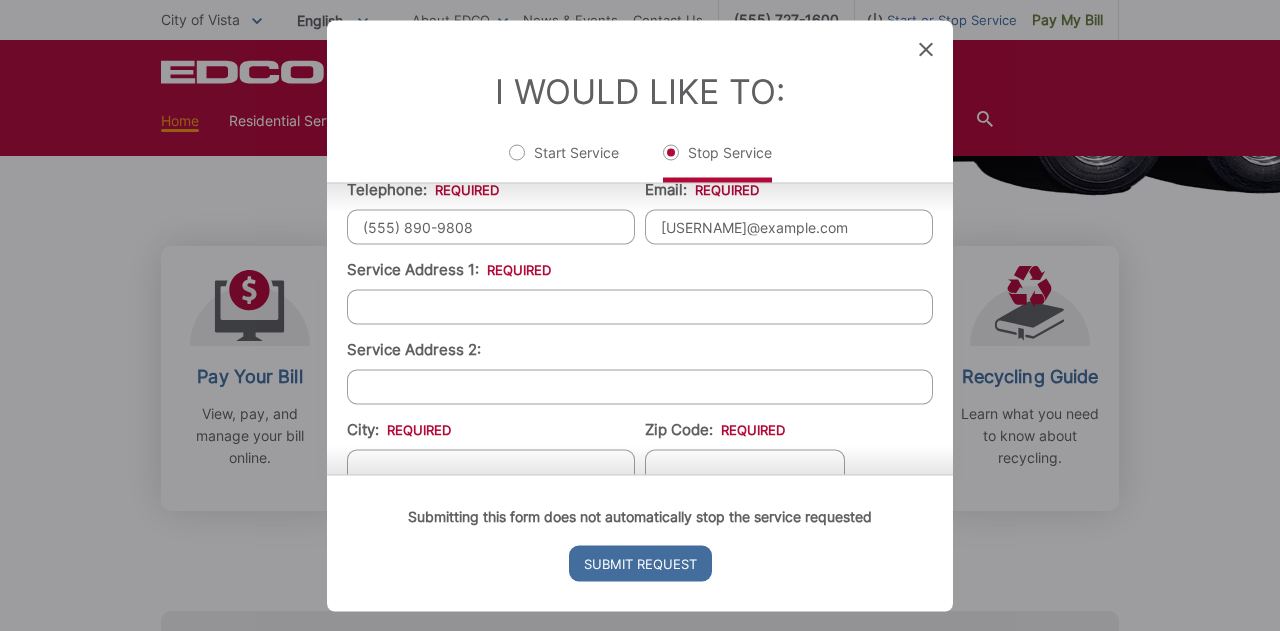 type on "seecharanbk@gmail.com" 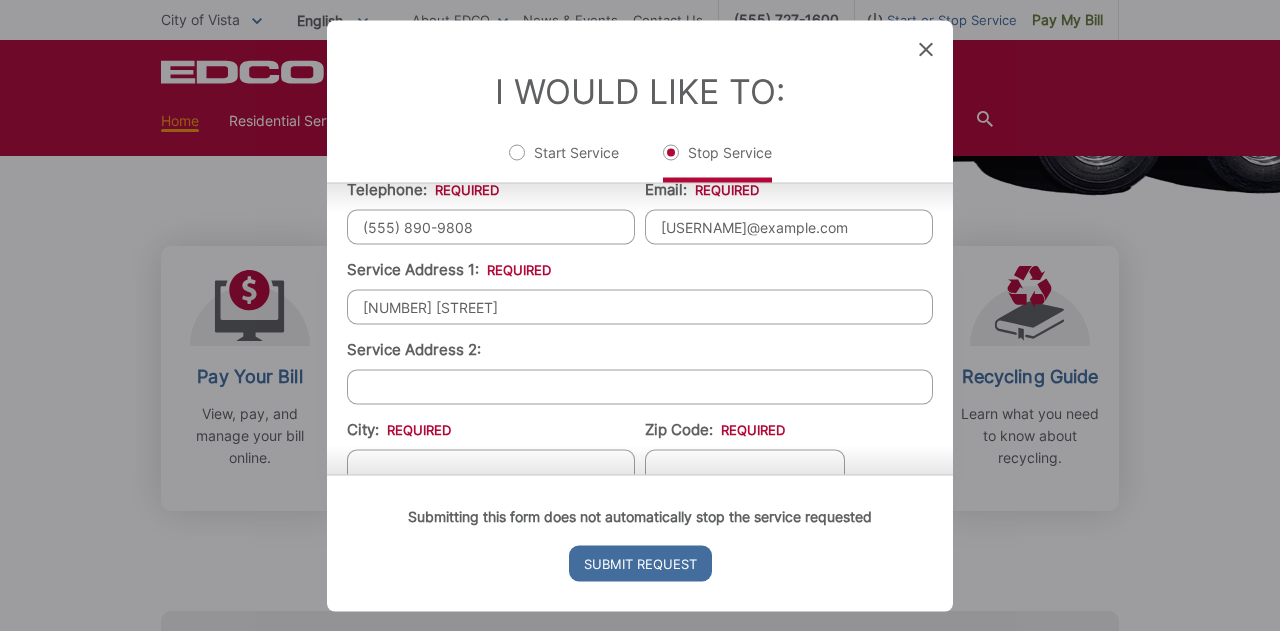 type on "2394 Brookhaven Pass" 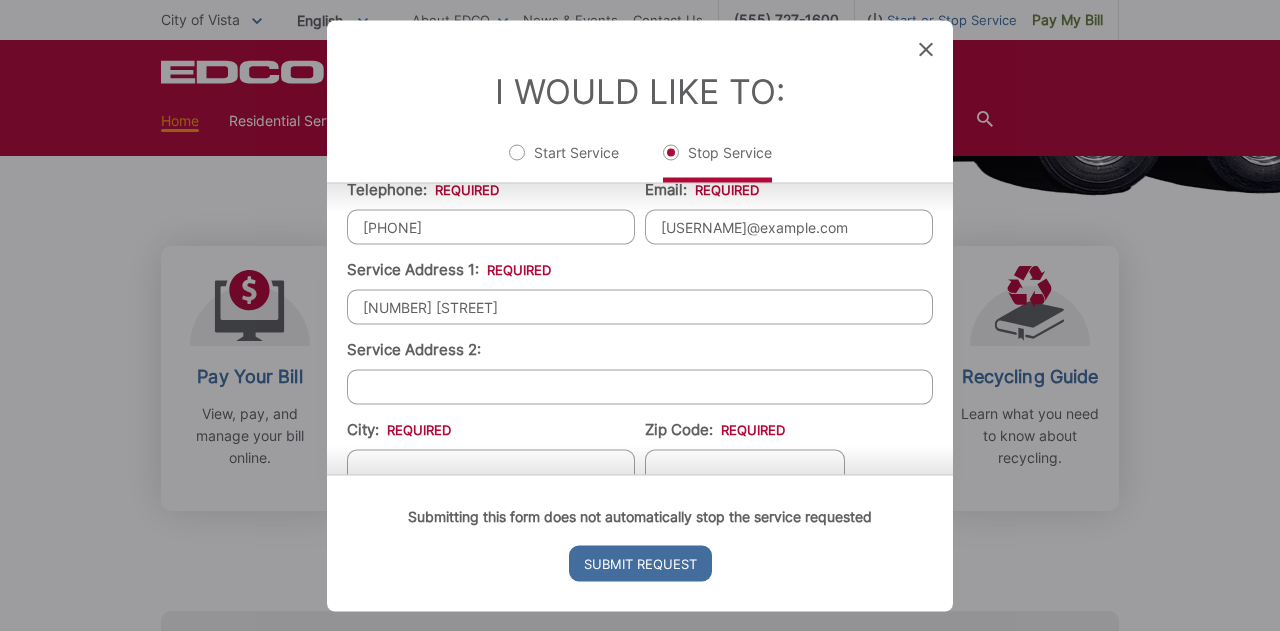 type on "Vista" 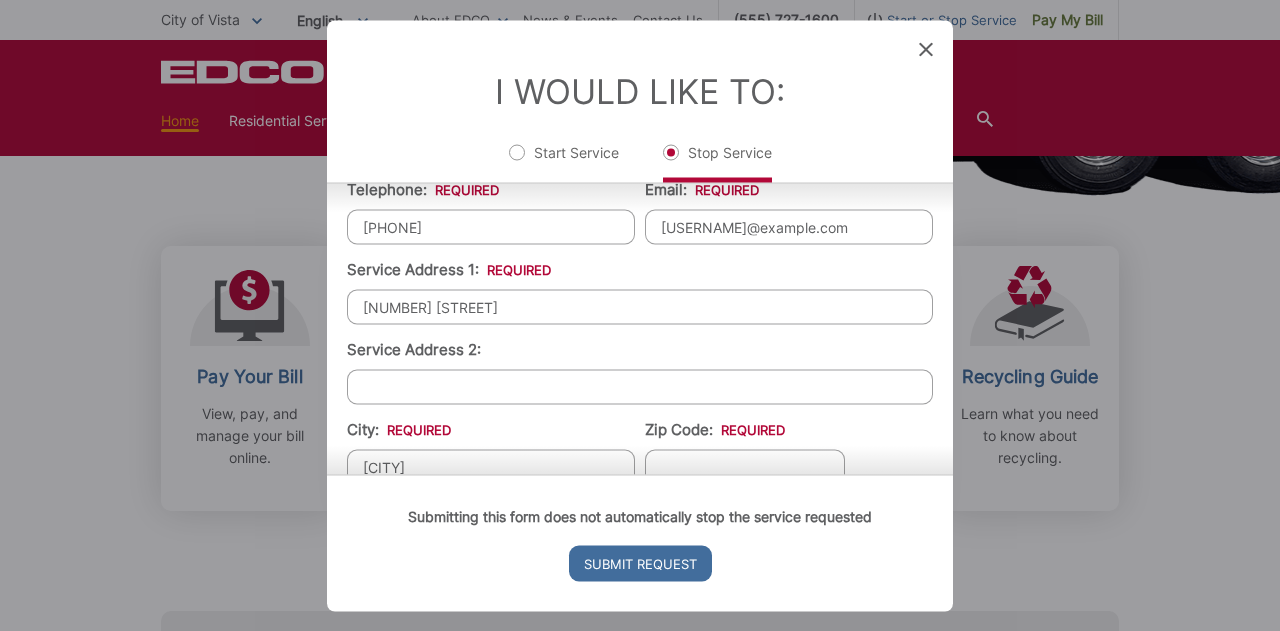 type on "[POSTAL_CODE]" 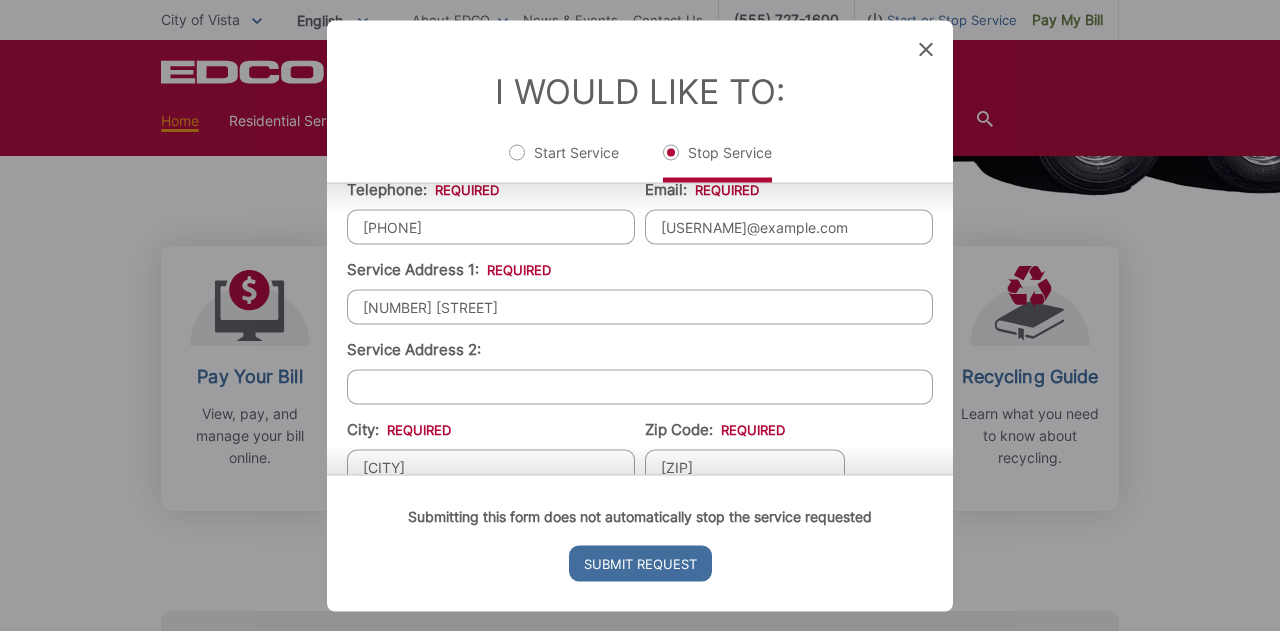 type on "(425) 275-8694" 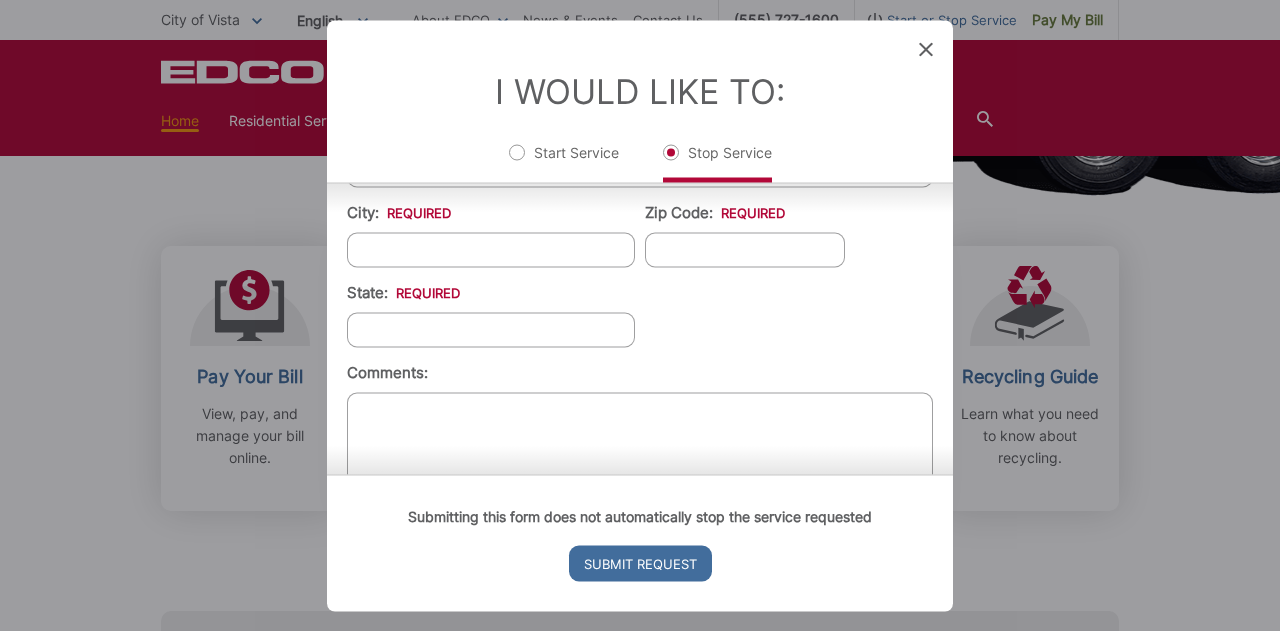 scroll, scrollTop: 542, scrollLeft: 0, axis: vertical 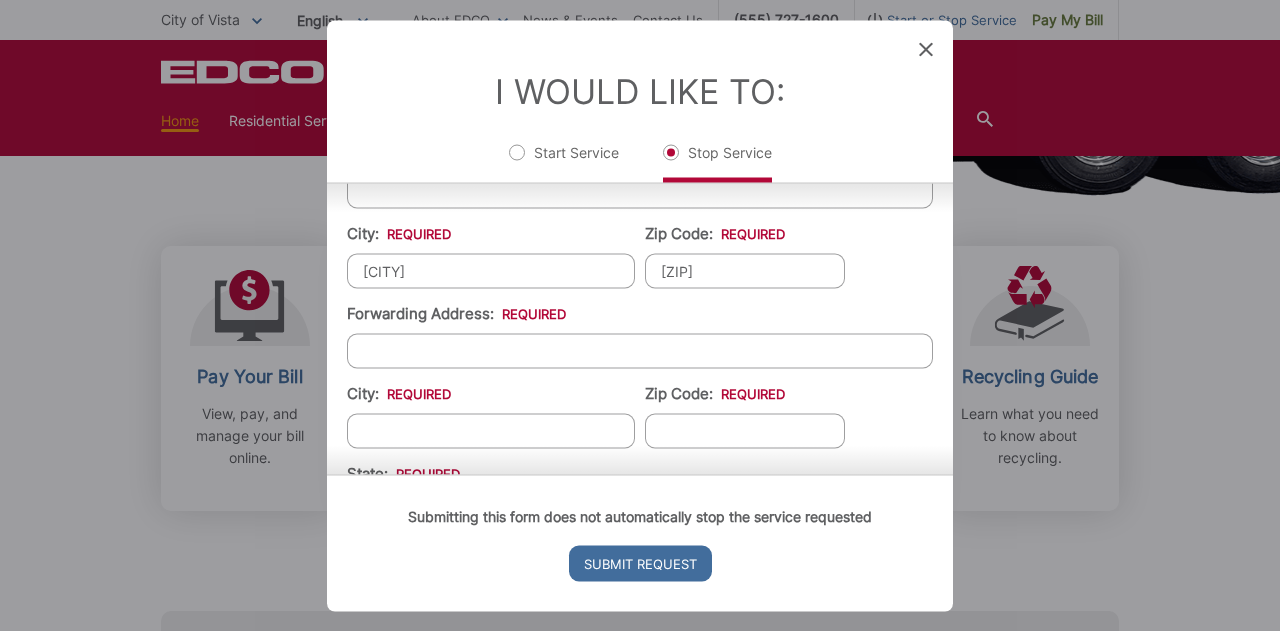 click on "Forwarding Address: *" at bounding box center [640, 350] 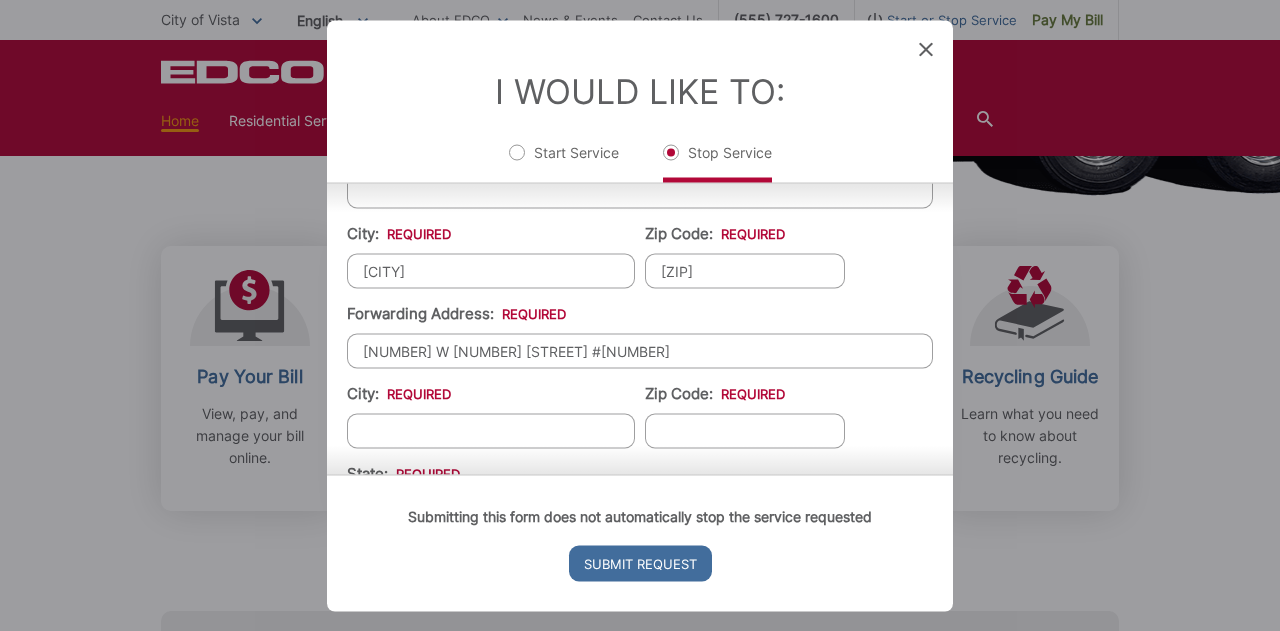 type on "1301 W 5th St #225" 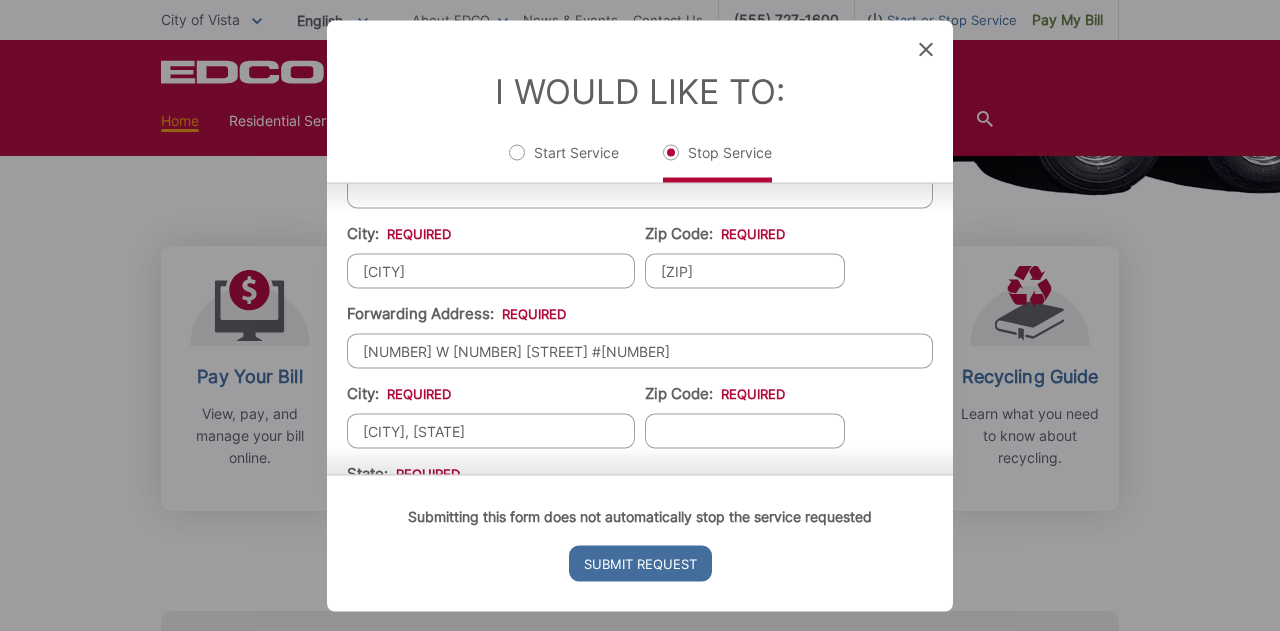 type on "Austin, TX" 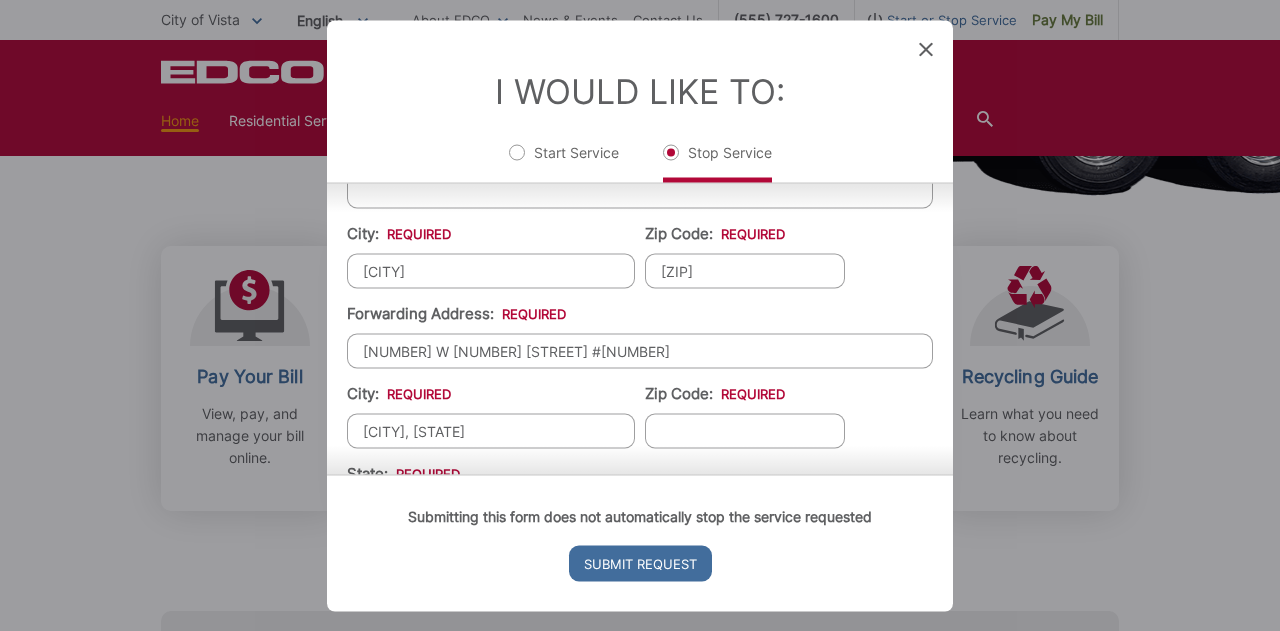 type on "9" 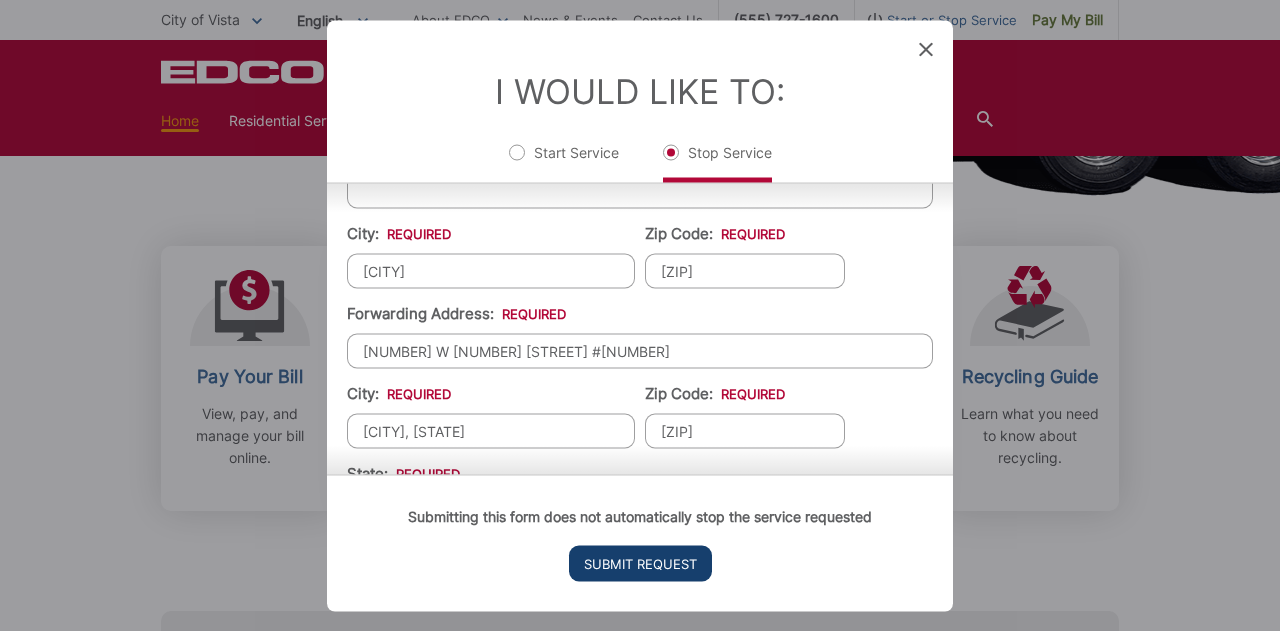 type on "78703" 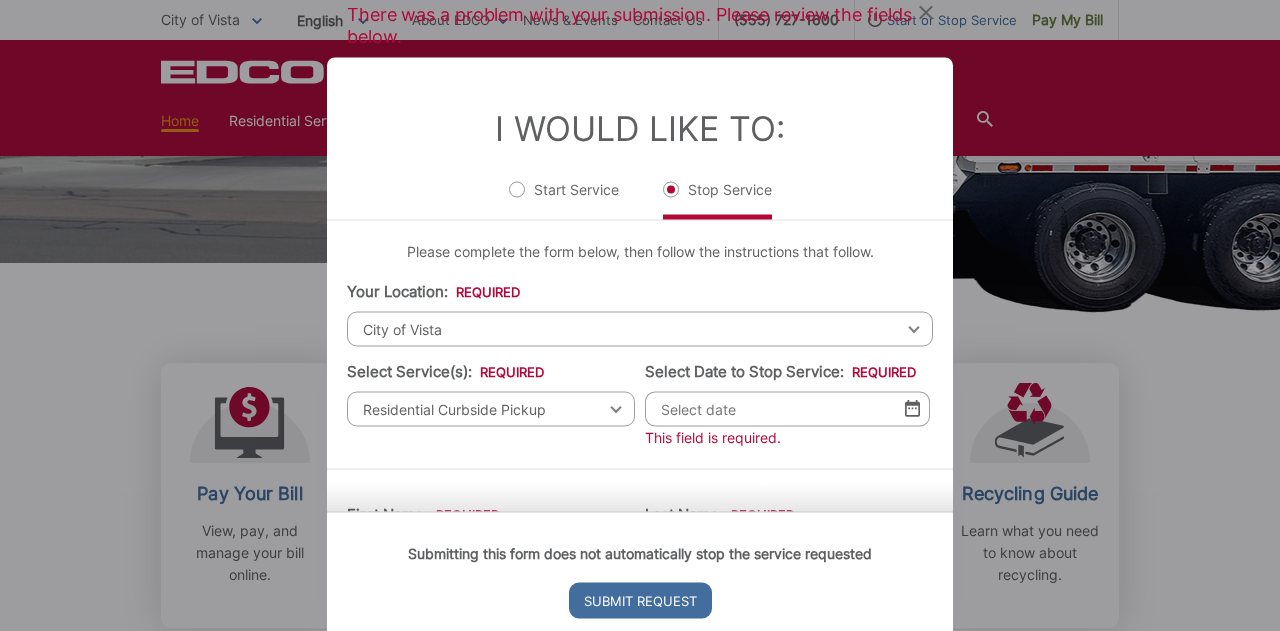 scroll, scrollTop: 0, scrollLeft: 0, axis: both 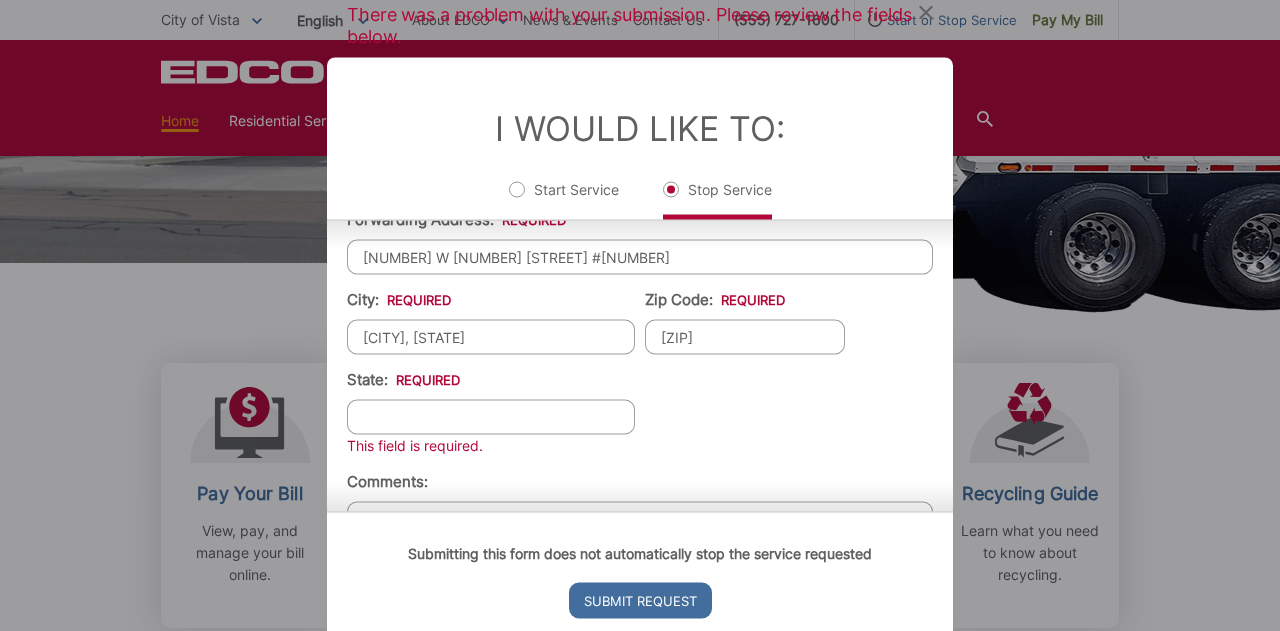 click on "State: *" at bounding box center (491, 416) 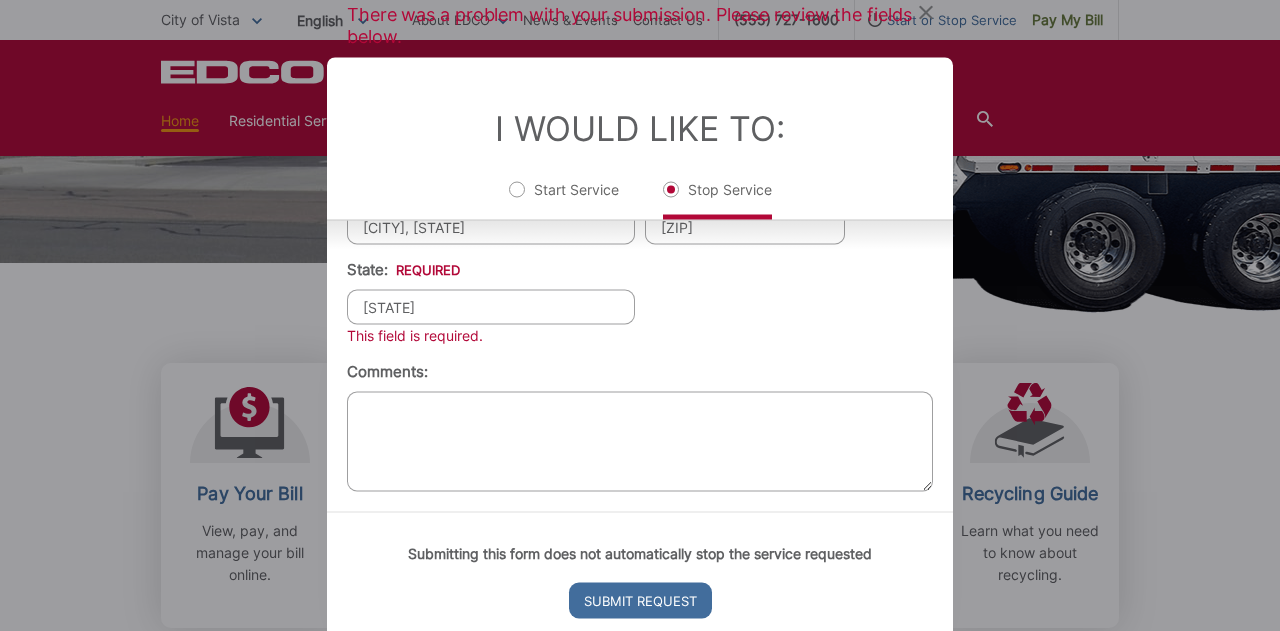 scroll, scrollTop: 805, scrollLeft: 0, axis: vertical 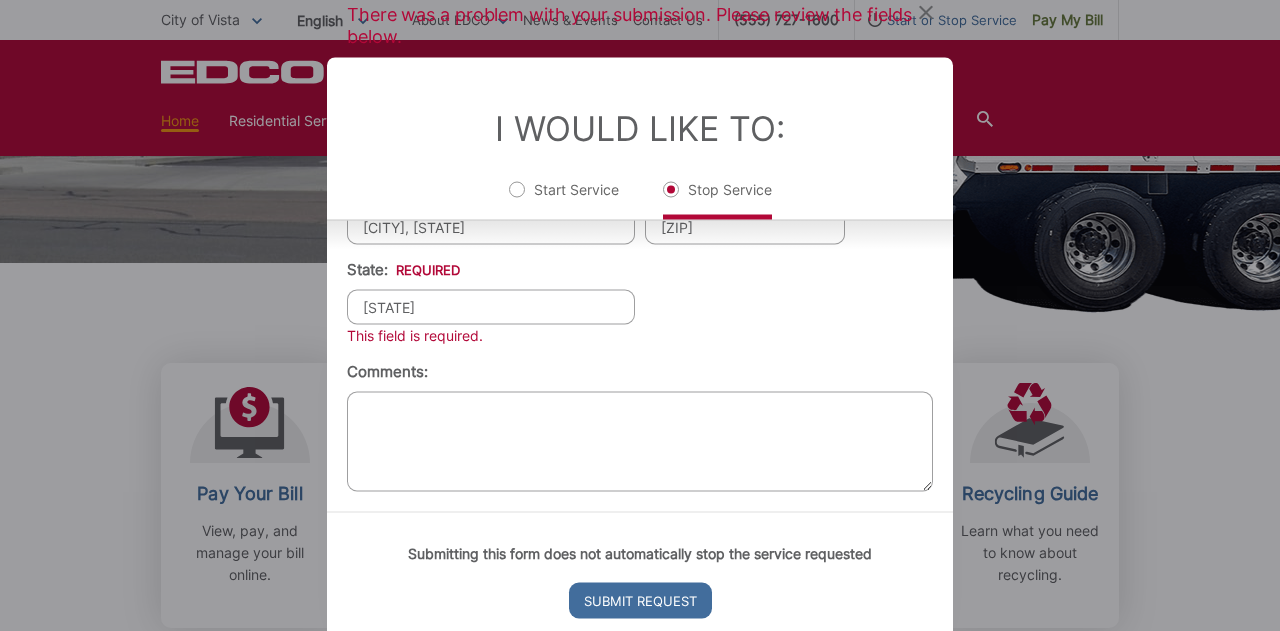 type on "TX" 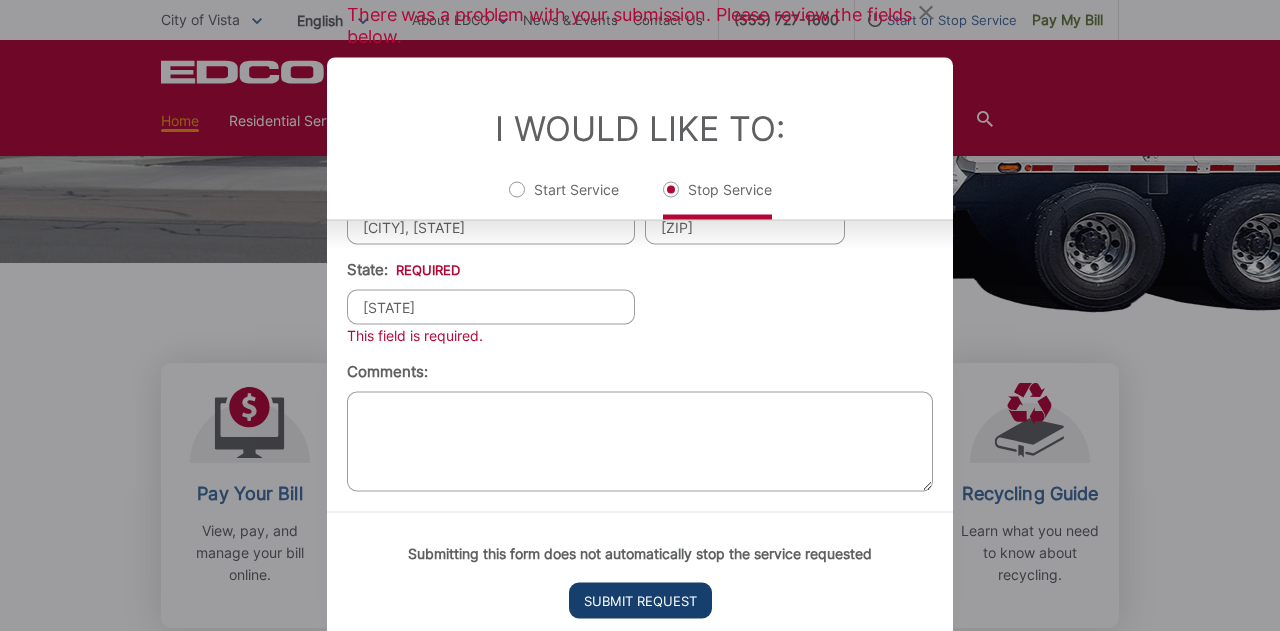 click on "Submit Request" at bounding box center (640, 600) 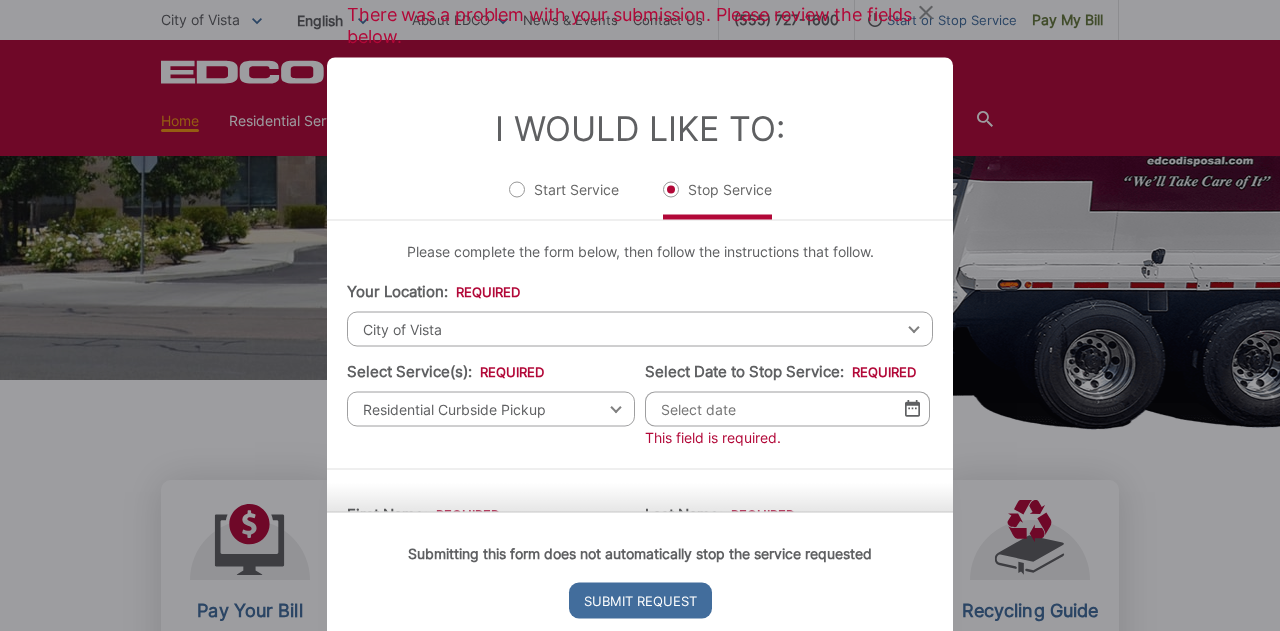 scroll, scrollTop: 0, scrollLeft: 0, axis: both 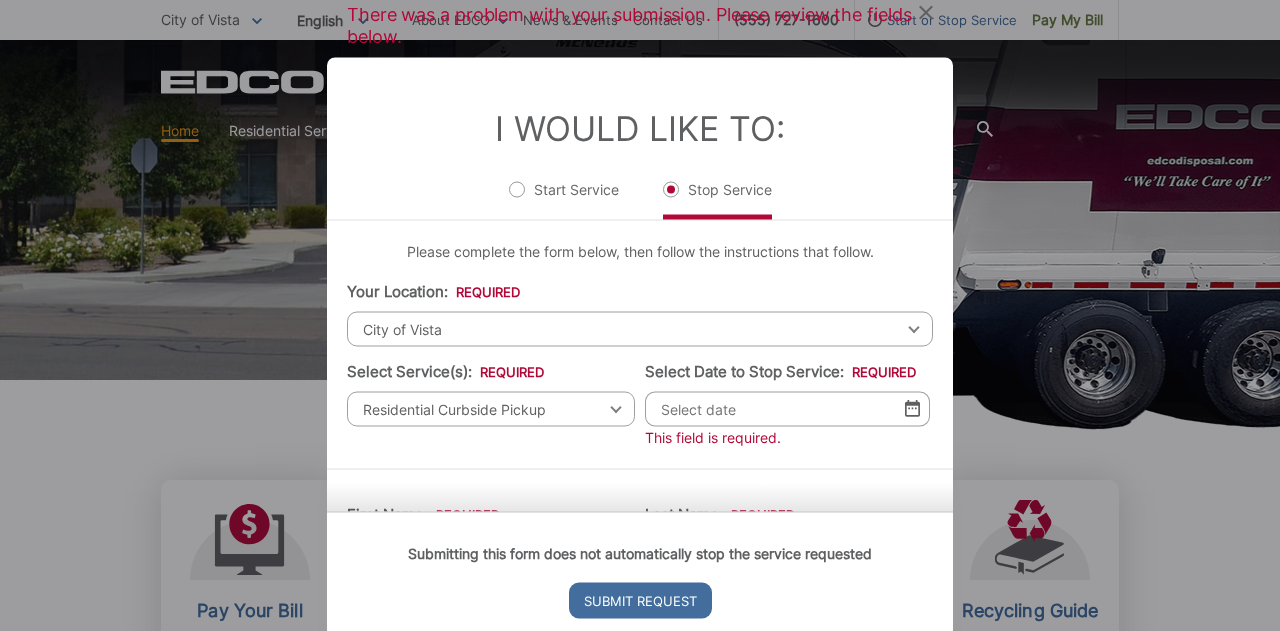 click at bounding box center (912, 408) 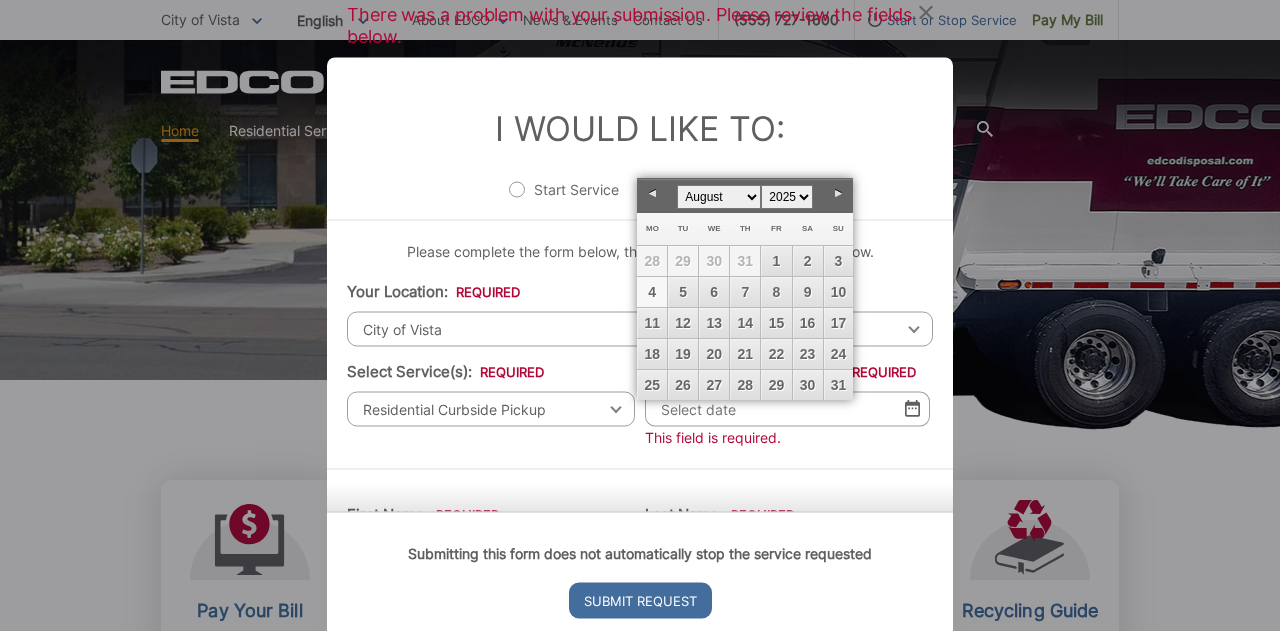 click on "4" at bounding box center [652, 292] 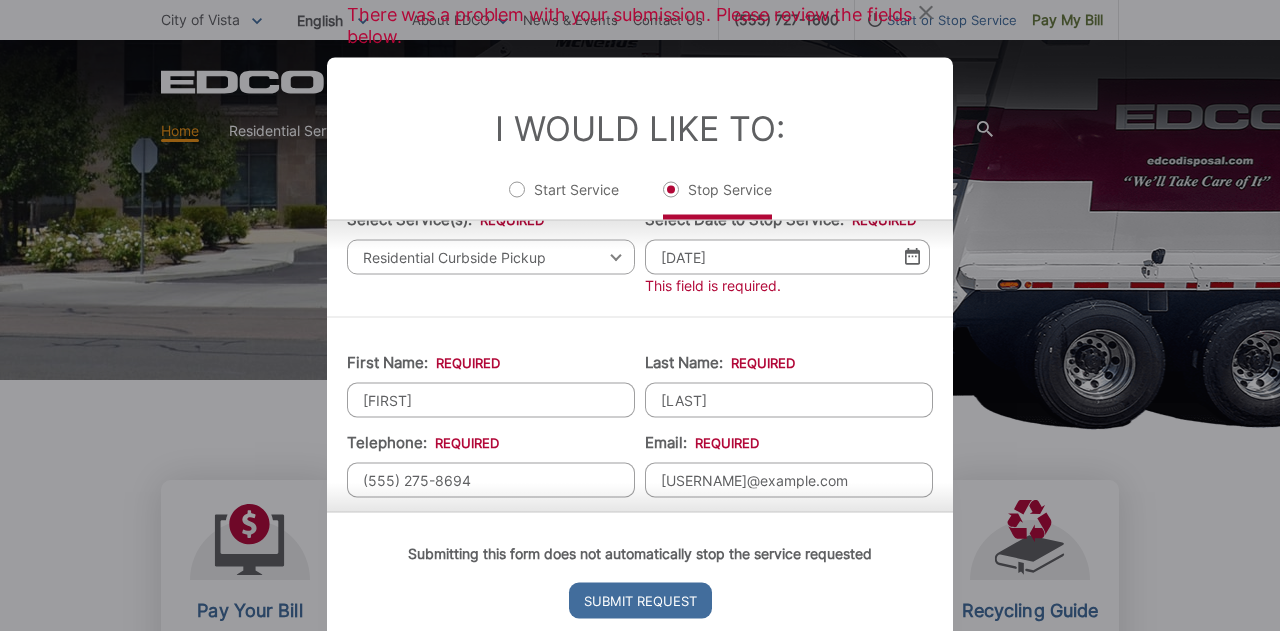 scroll, scrollTop: 151, scrollLeft: 0, axis: vertical 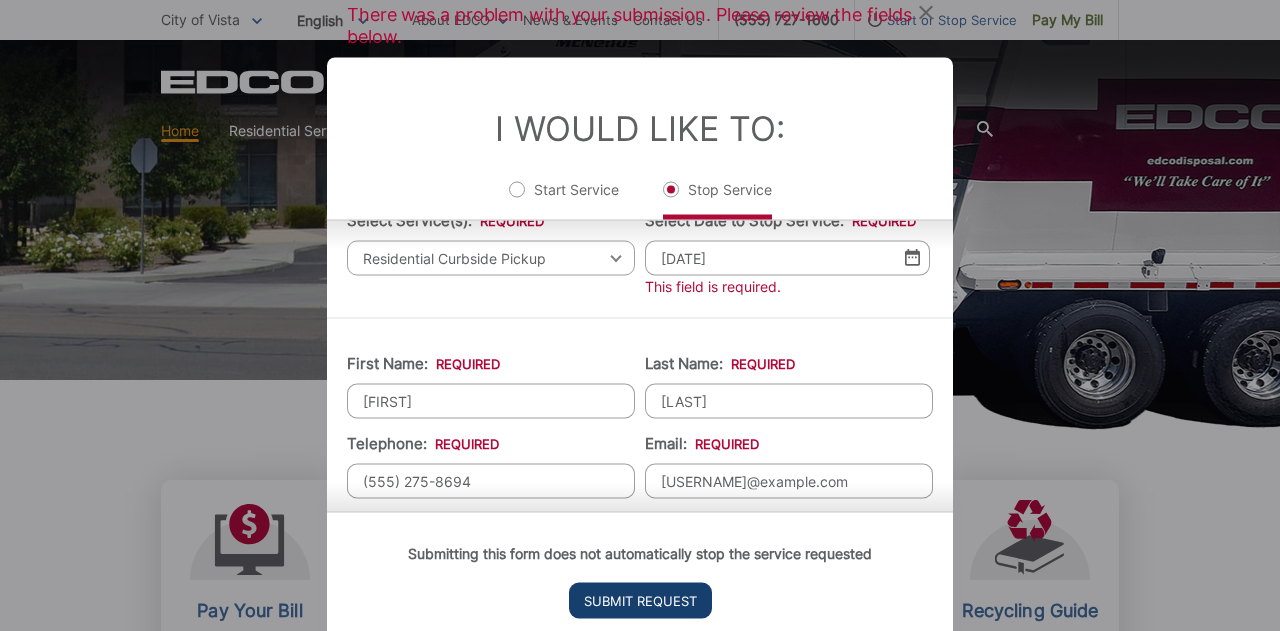 click on "Submit Request" at bounding box center (640, 600) 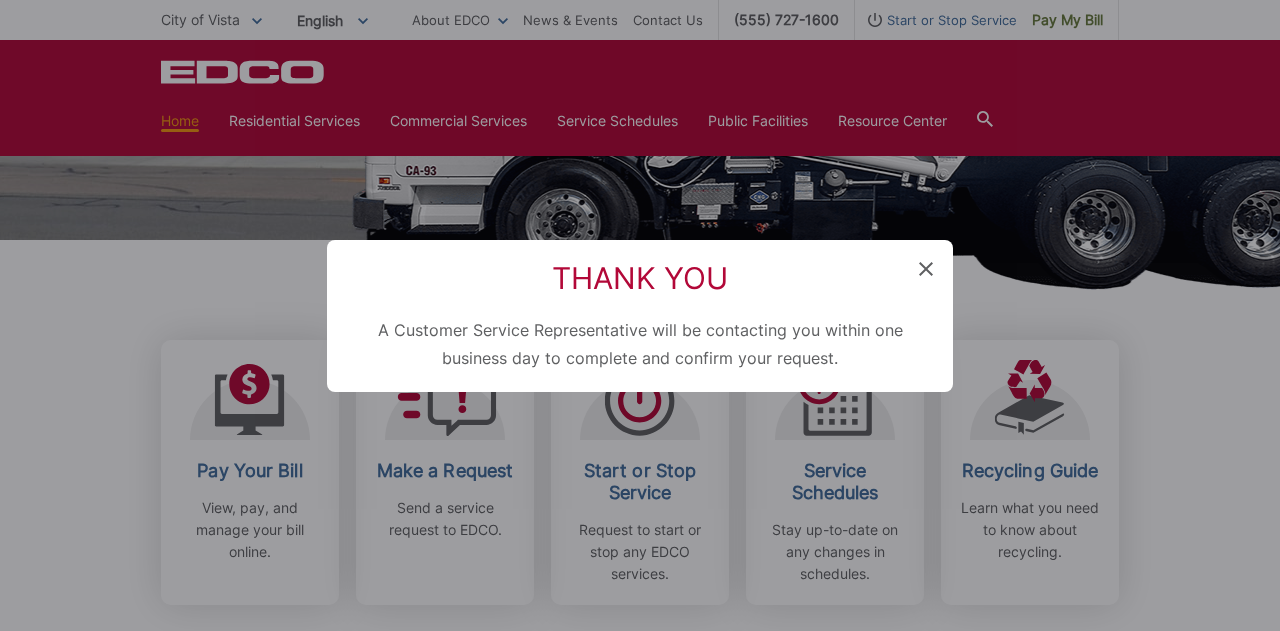 scroll, scrollTop: 20, scrollLeft: 8, axis: both 